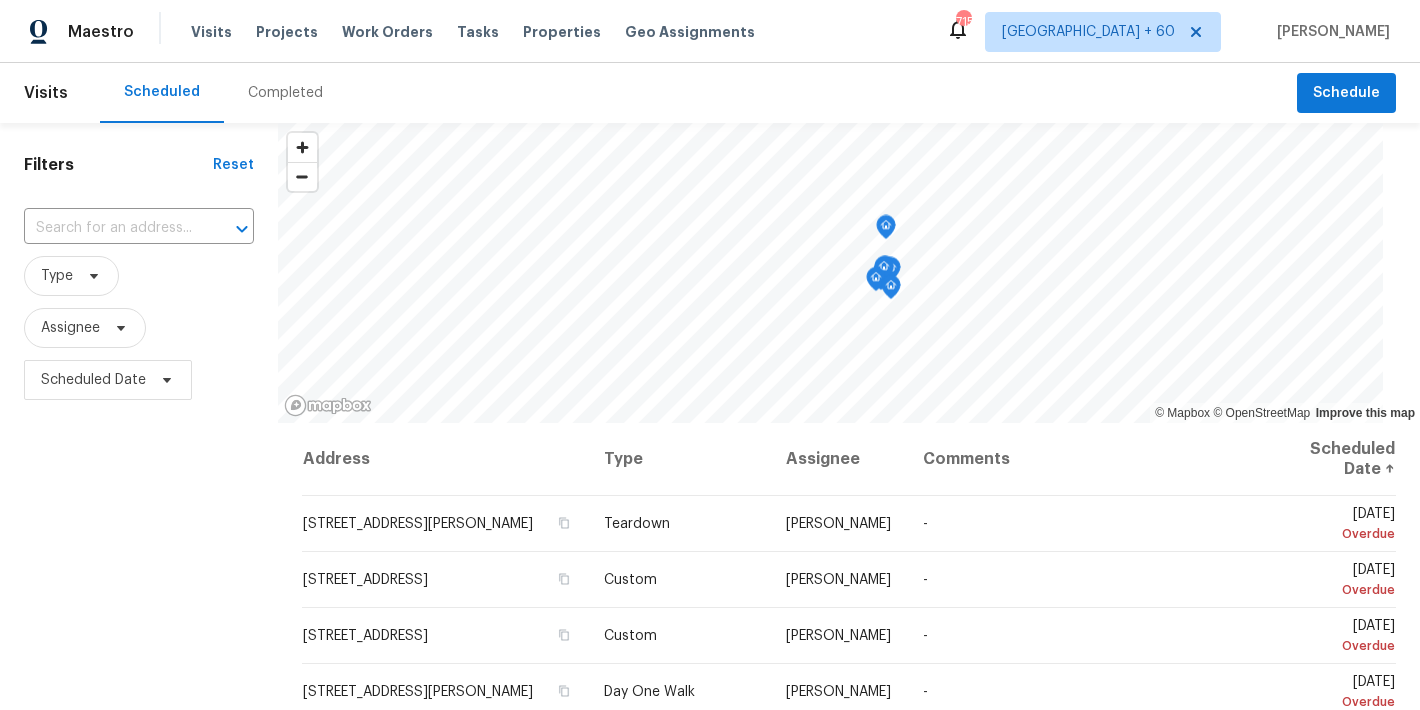 scroll, scrollTop: 0, scrollLeft: 0, axis: both 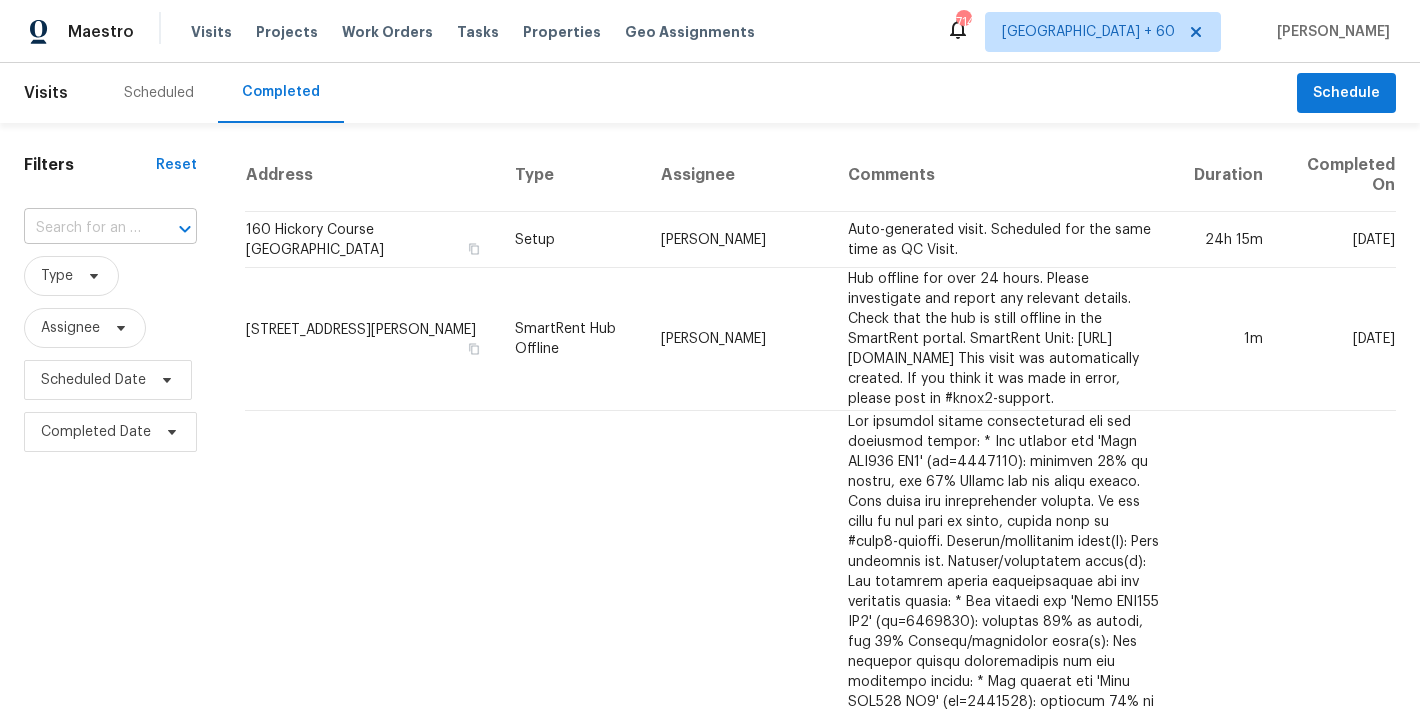 click at bounding box center (82, 228) 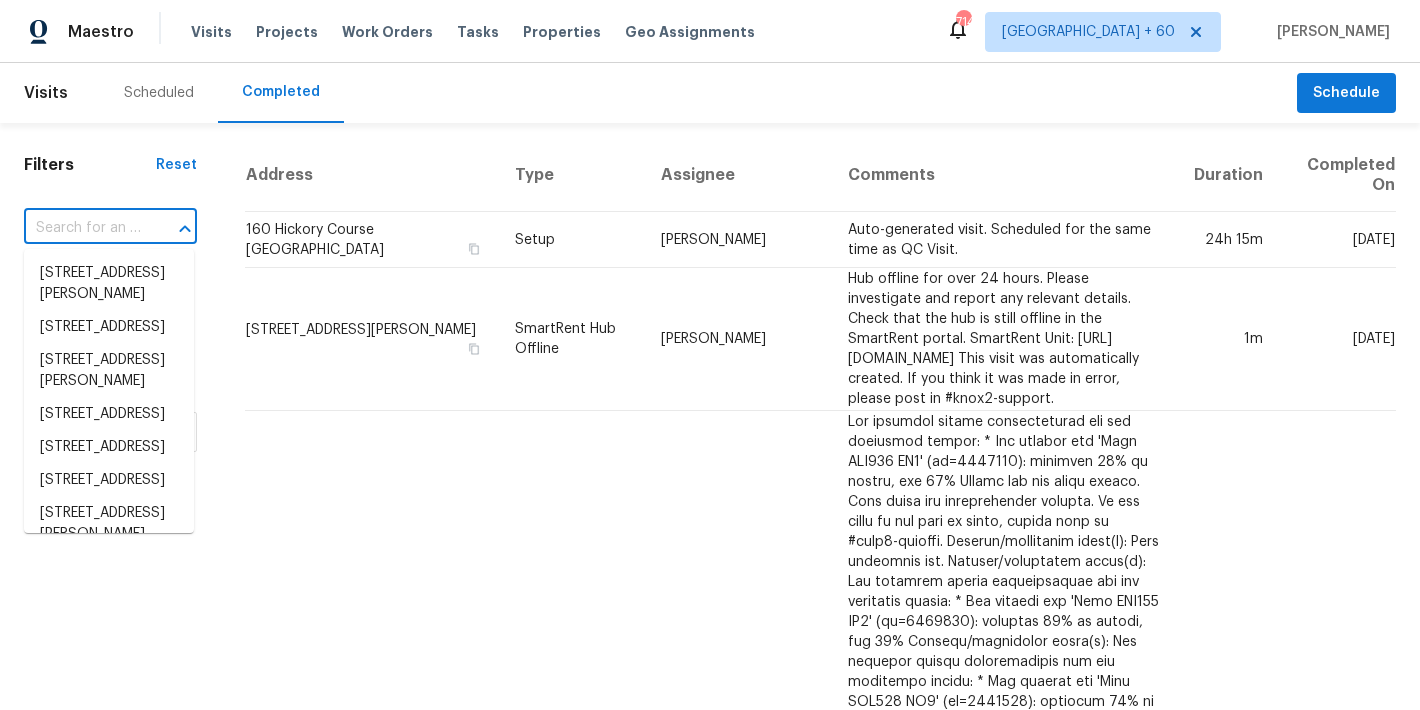 paste on "[STREET_ADDRESS]" 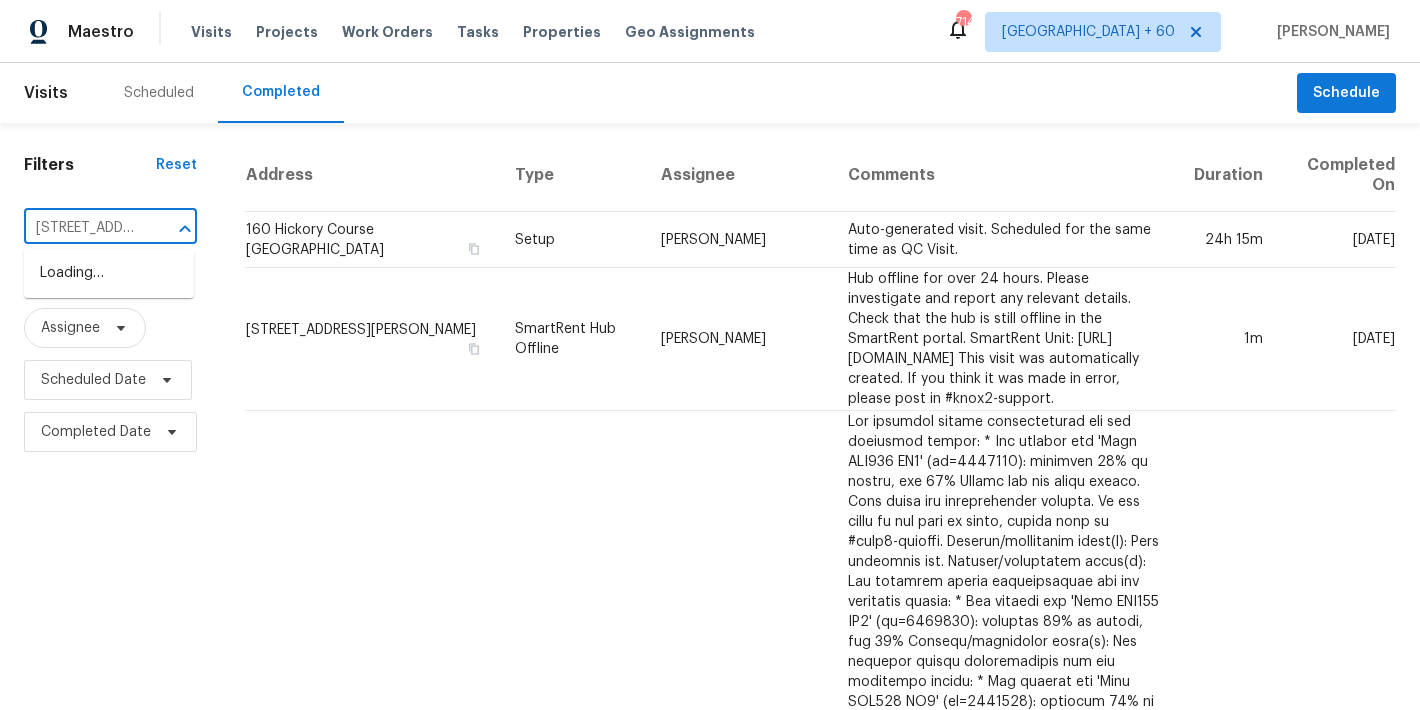 scroll, scrollTop: 0, scrollLeft: 177, axis: horizontal 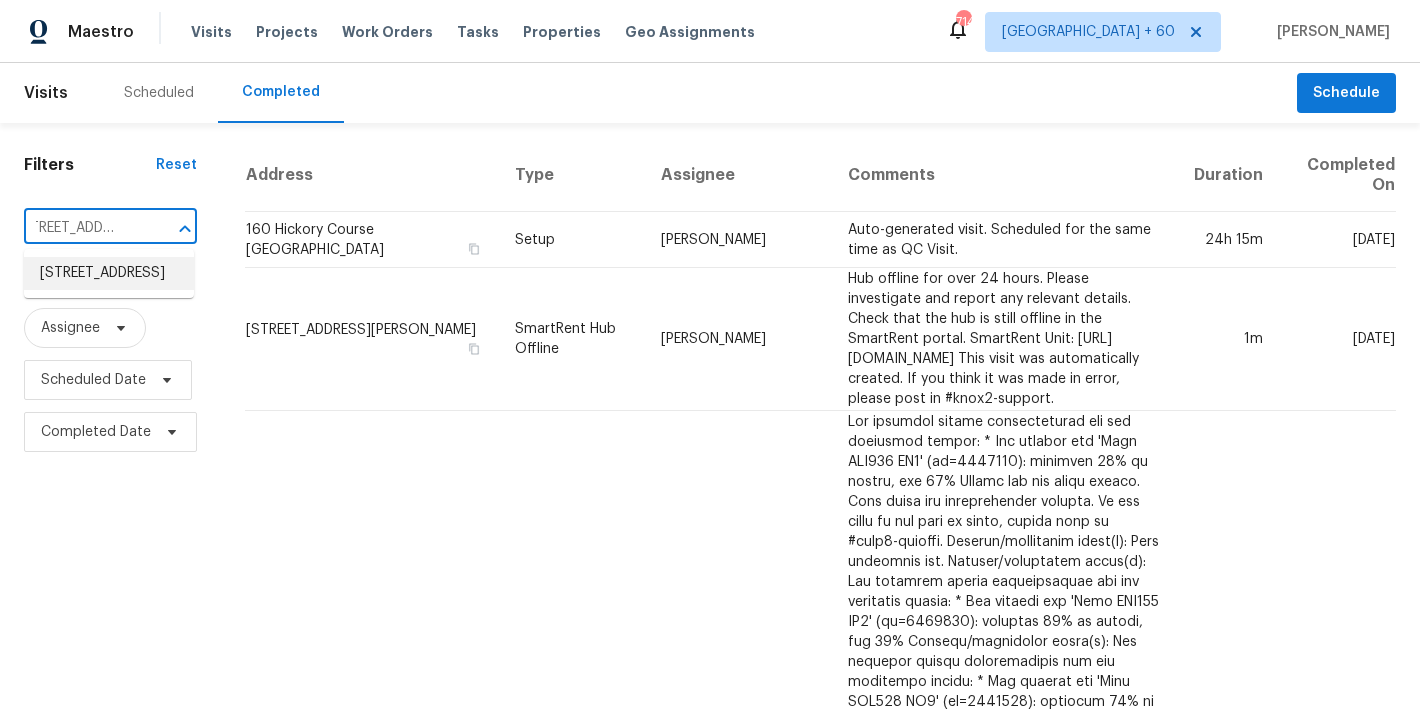 click on "4084 Weavers Pond Dr, Zebulon, NC 27597" at bounding box center (109, 273) 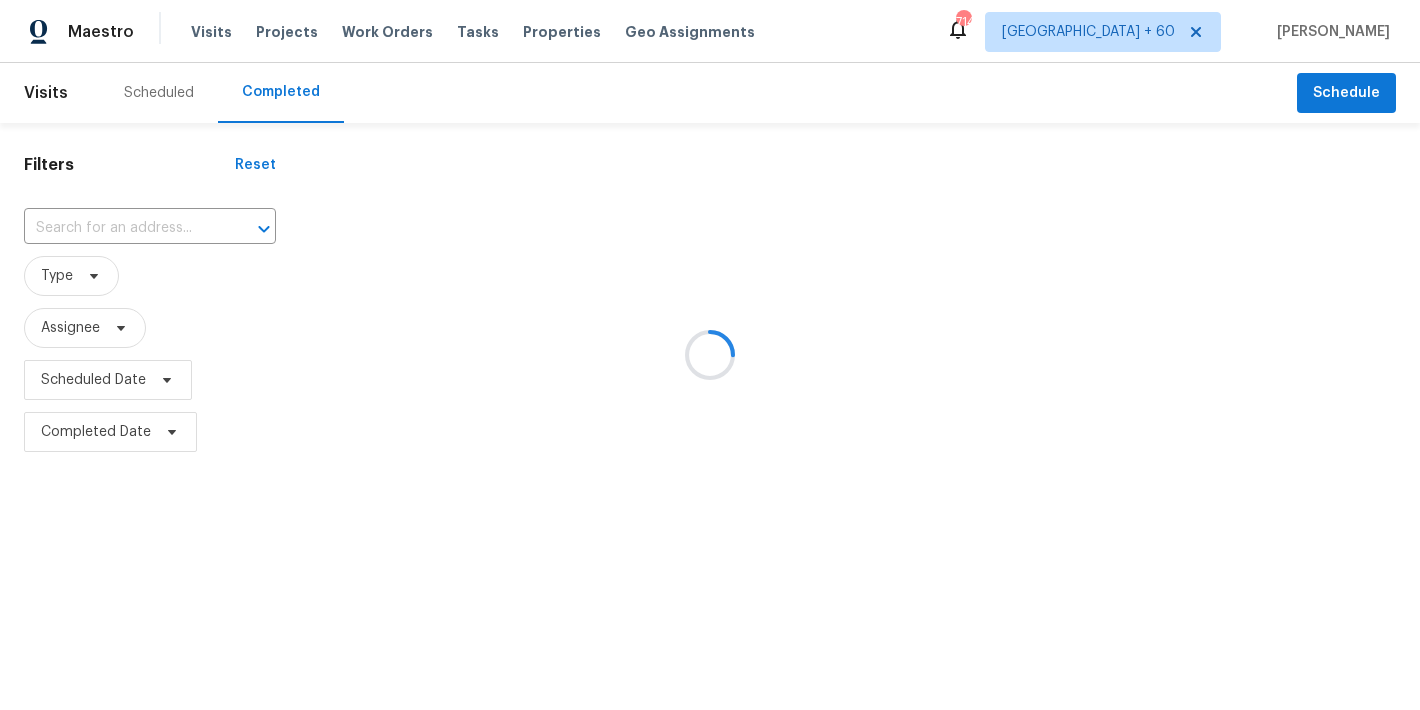 type on "4084 Weavers Pond Dr, Zebulon, NC 27597" 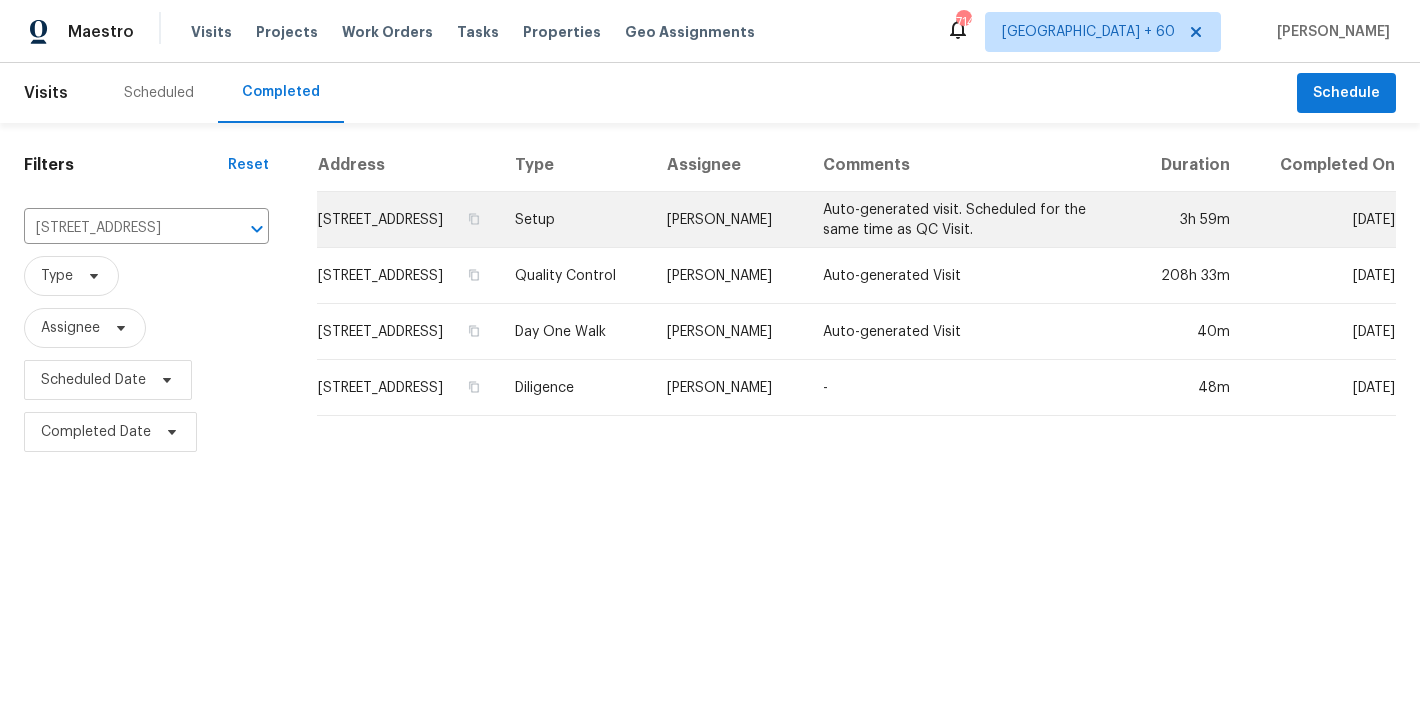 click on "4084 Weavers Pond Dr, Zebulon, NC 27597" at bounding box center [408, 220] 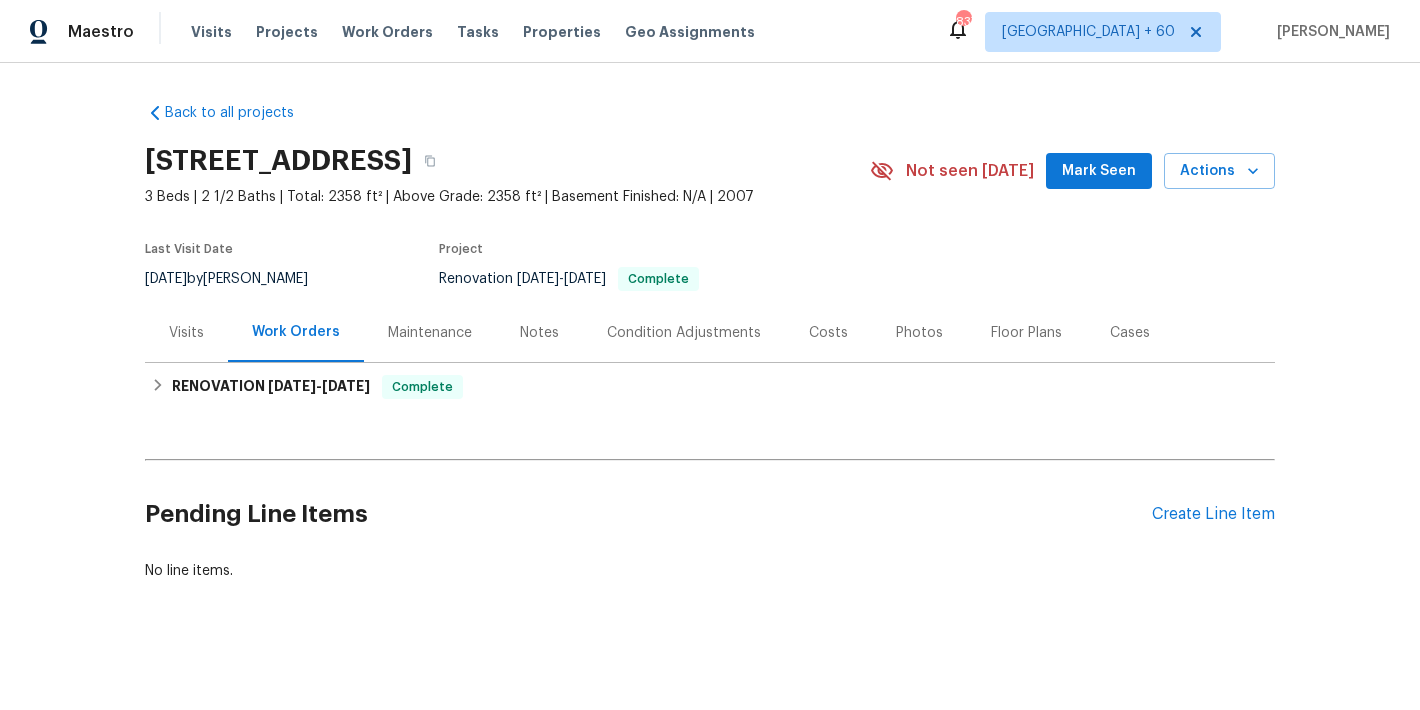 scroll, scrollTop: 0, scrollLeft: 0, axis: both 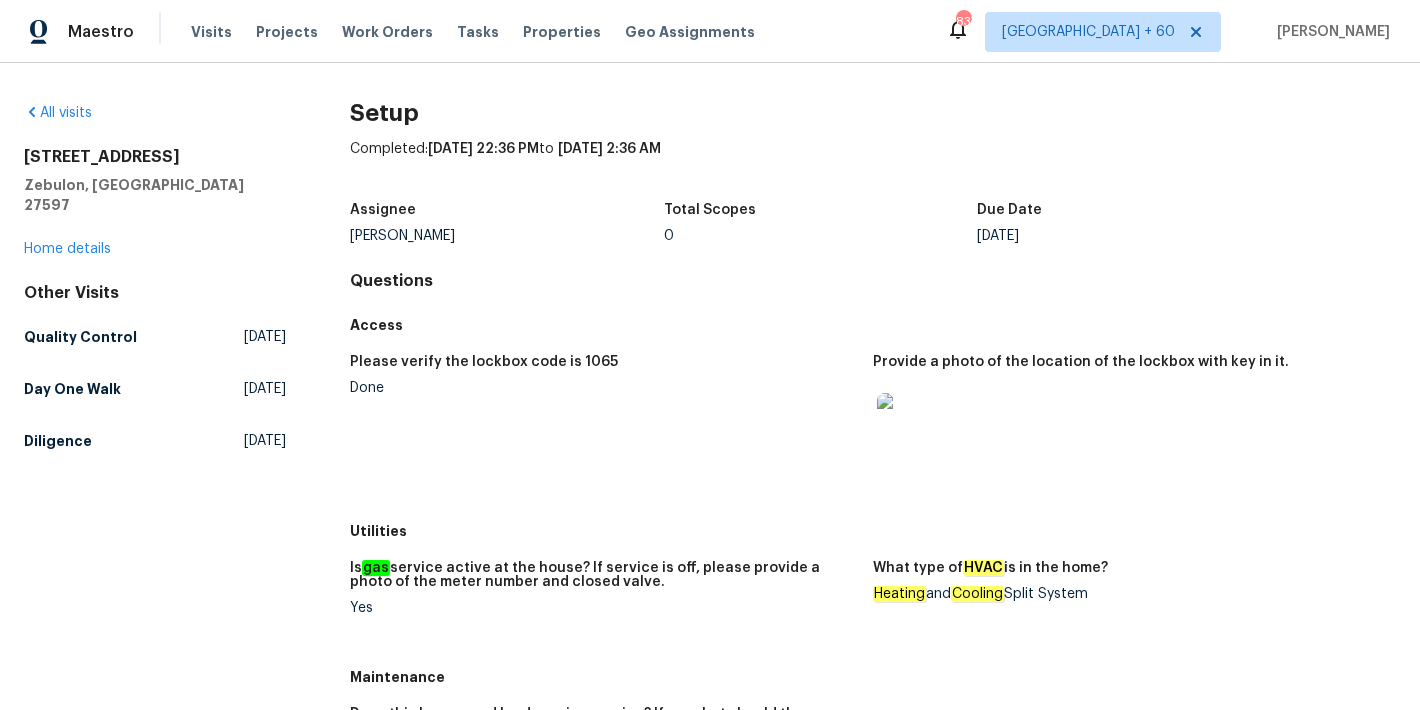 click on "Done" at bounding box center [603, 388] 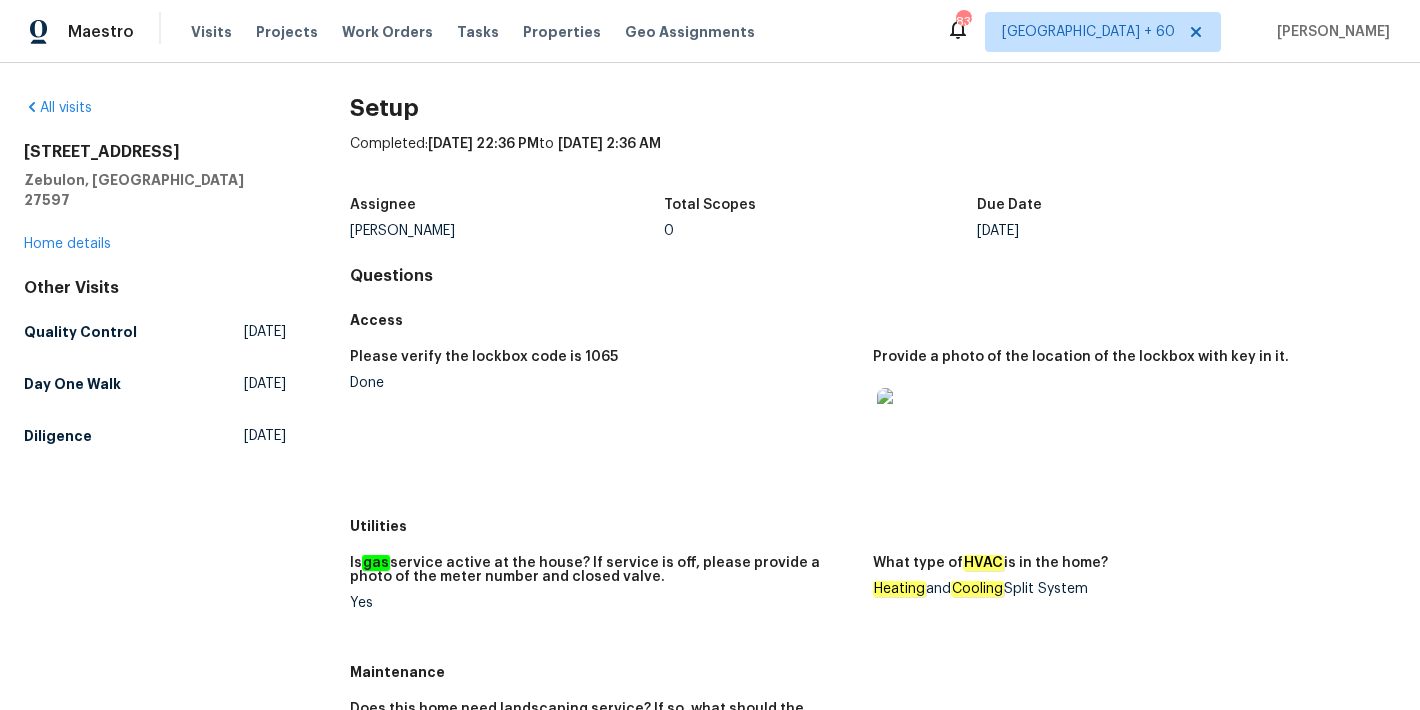 scroll, scrollTop: 0, scrollLeft: 0, axis: both 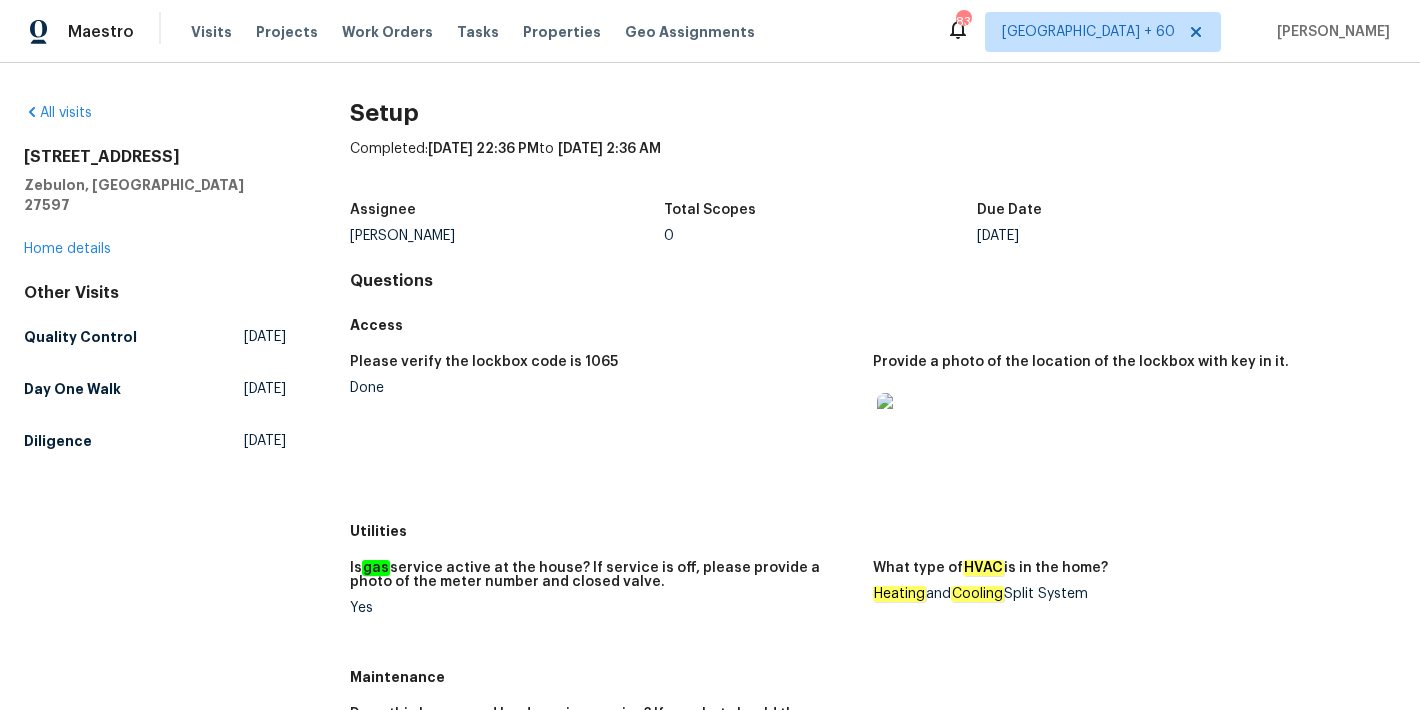 click on "Access" at bounding box center (873, 325) 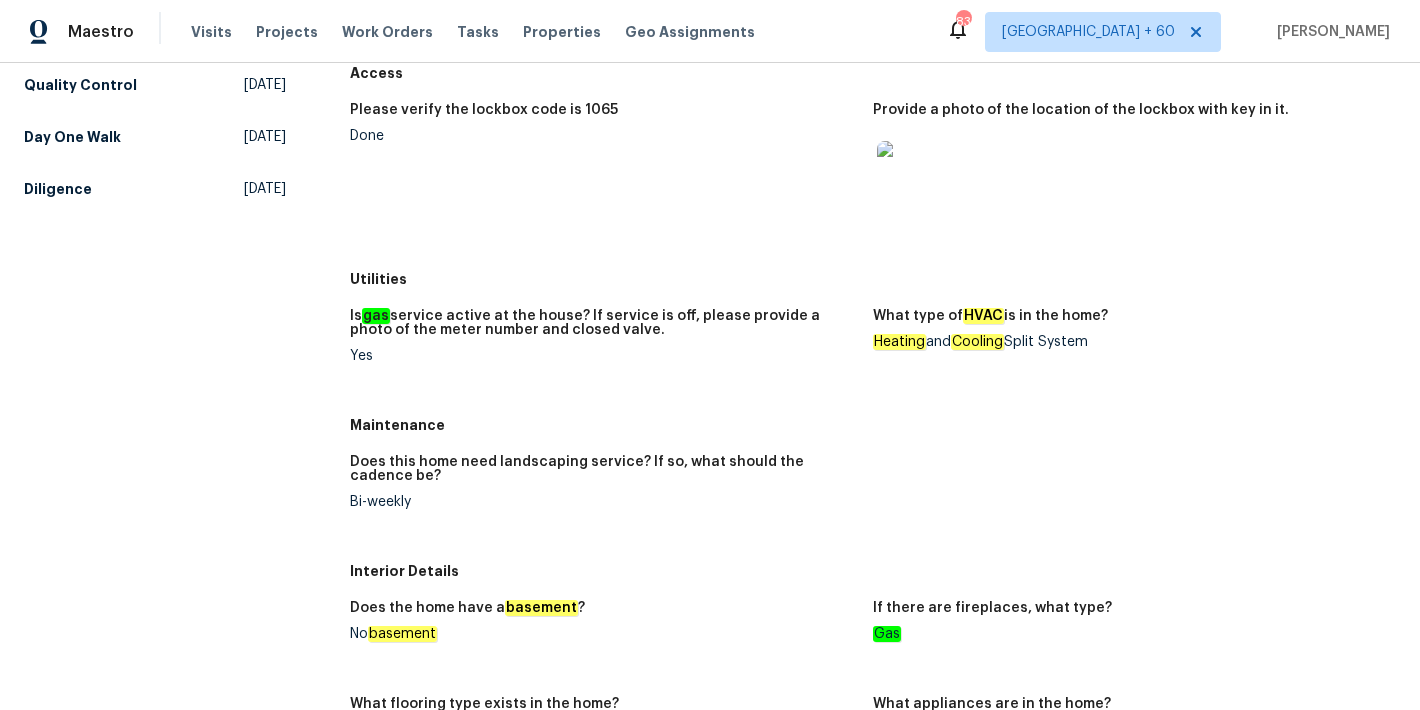 scroll, scrollTop: 253, scrollLeft: 0, axis: vertical 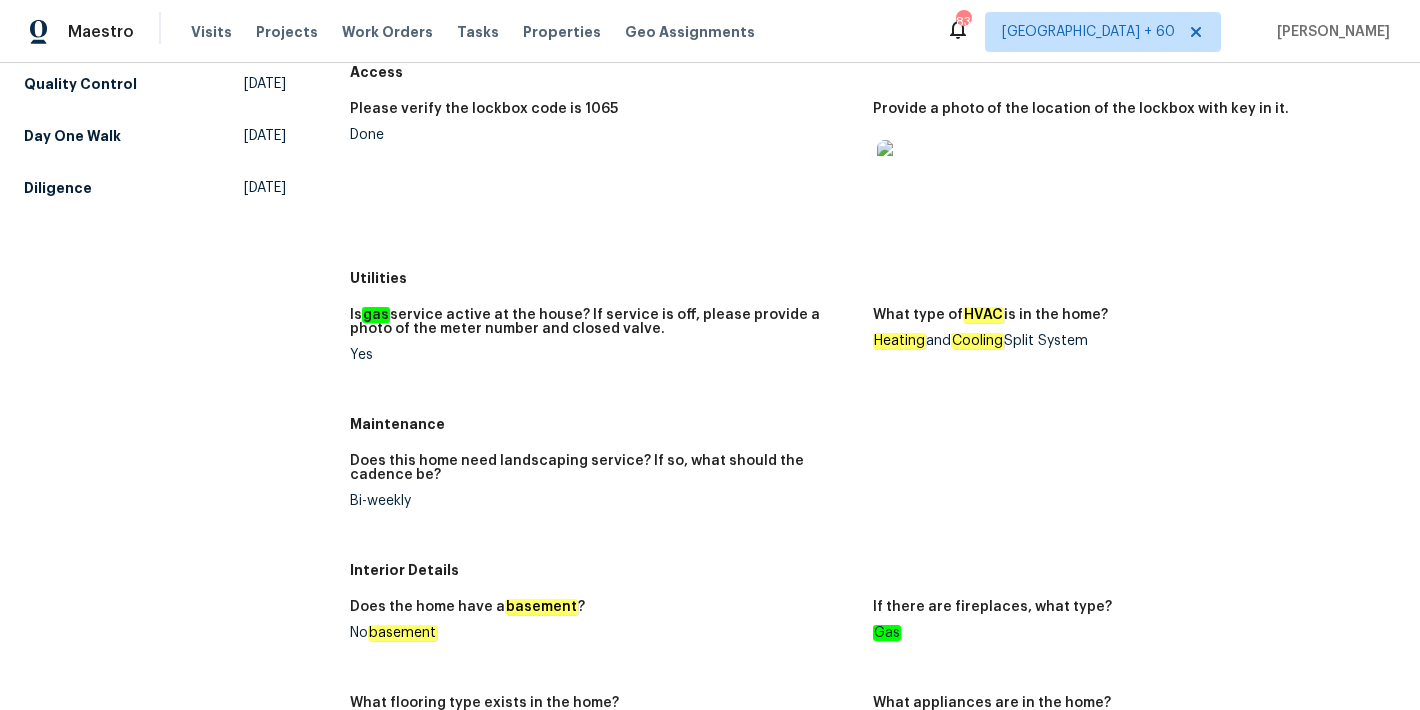 drag, startPoint x: 1008, startPoint y: 342, endPoint x: 1120, endPoint y: 342, distance: 112 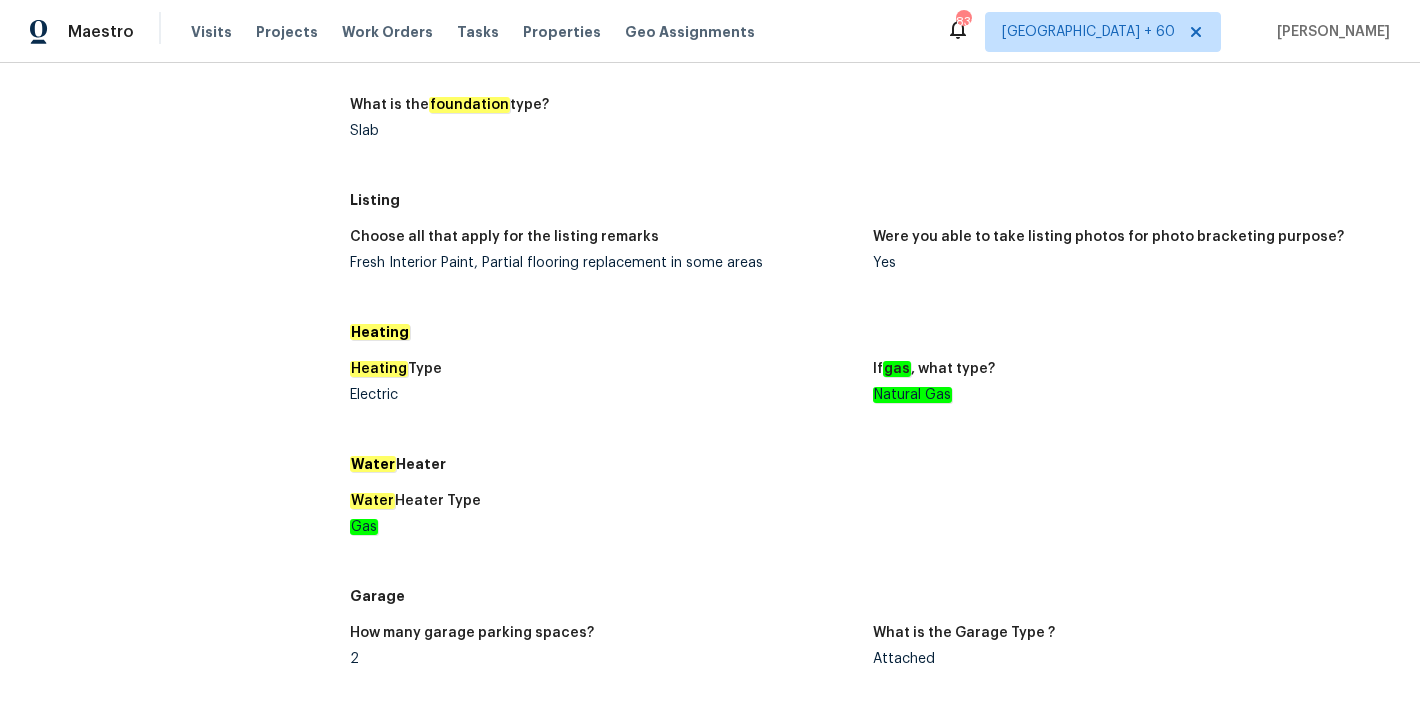 scroll, scrollTop: 1176, scrollLeft: 0, axis: vertical 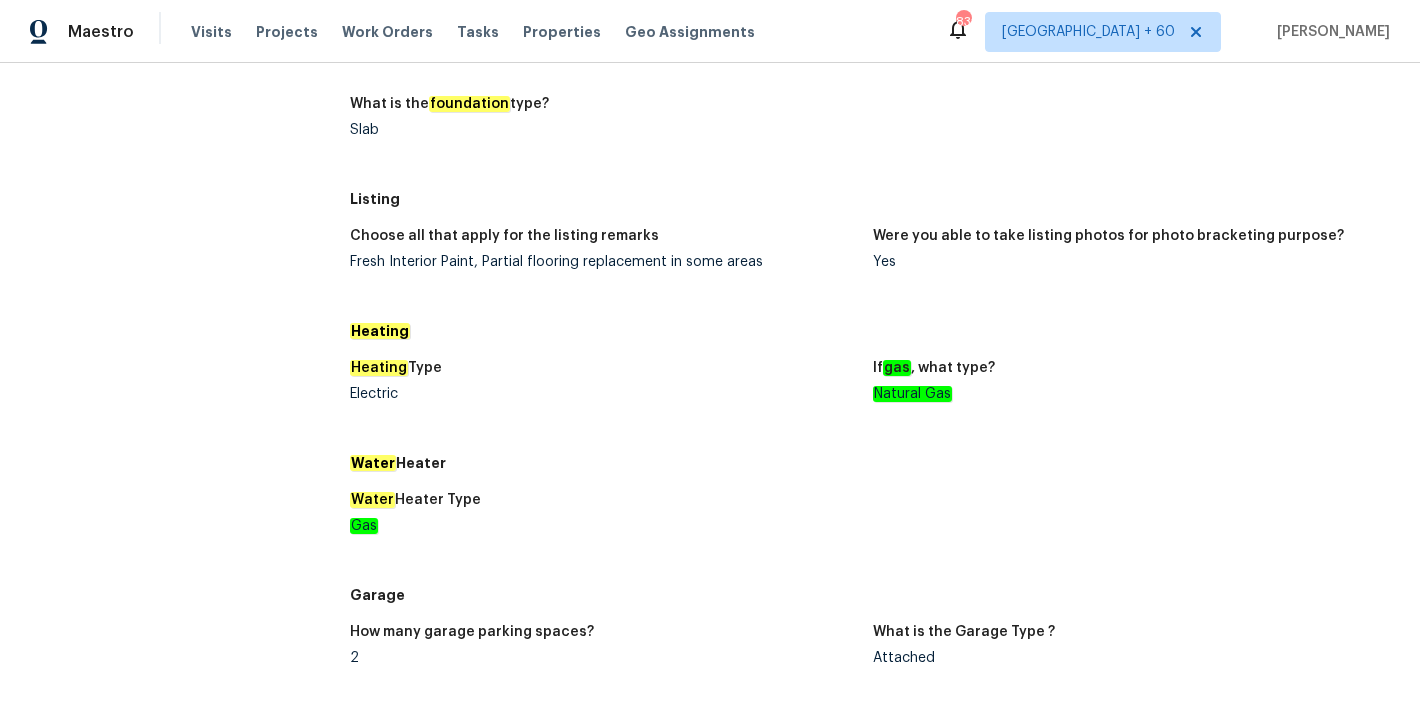 click on "Choose all that apply for the listing remarks Fresh Interior Paint, Partial flooring replacement in some areas Were you able to take listing photos for photo bracketing purpose? Yes" at bounding box center [873, 265] 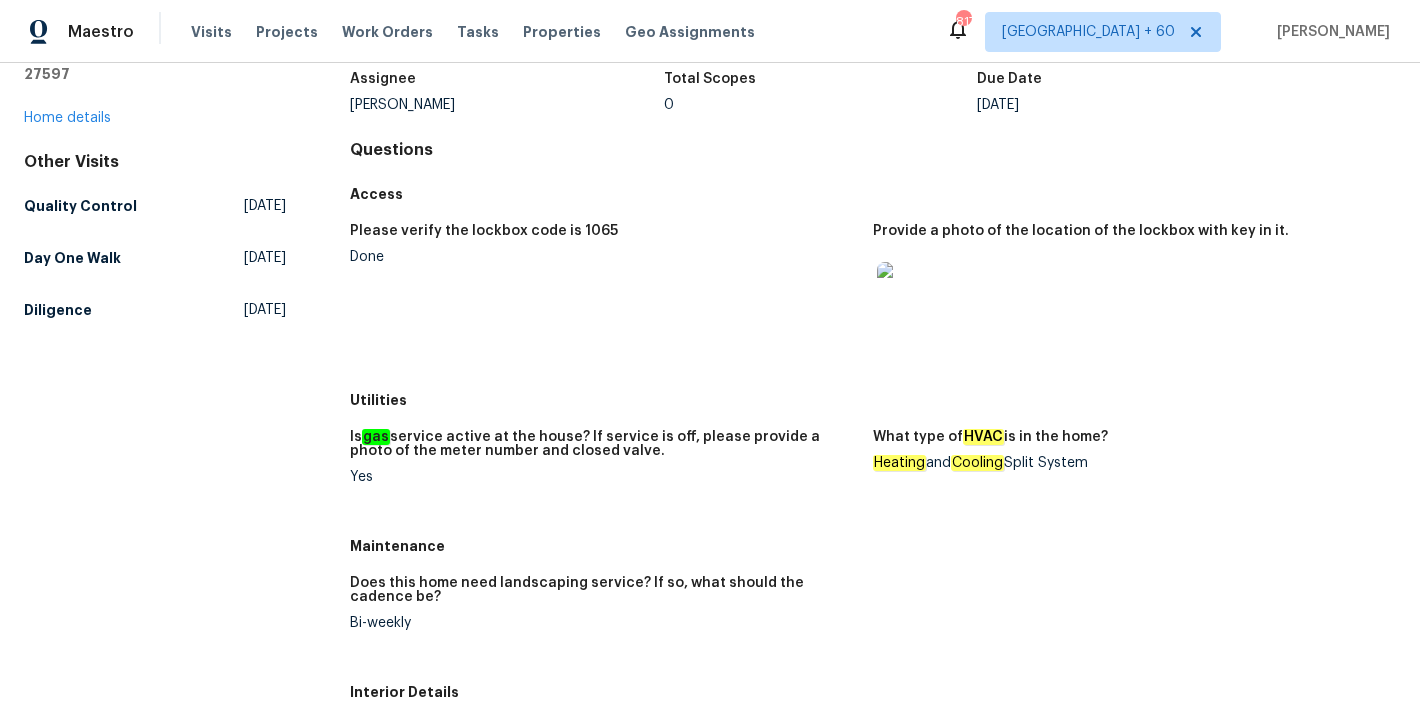scroll, scrollTop: 0, scrollLeft: 0, axis: both 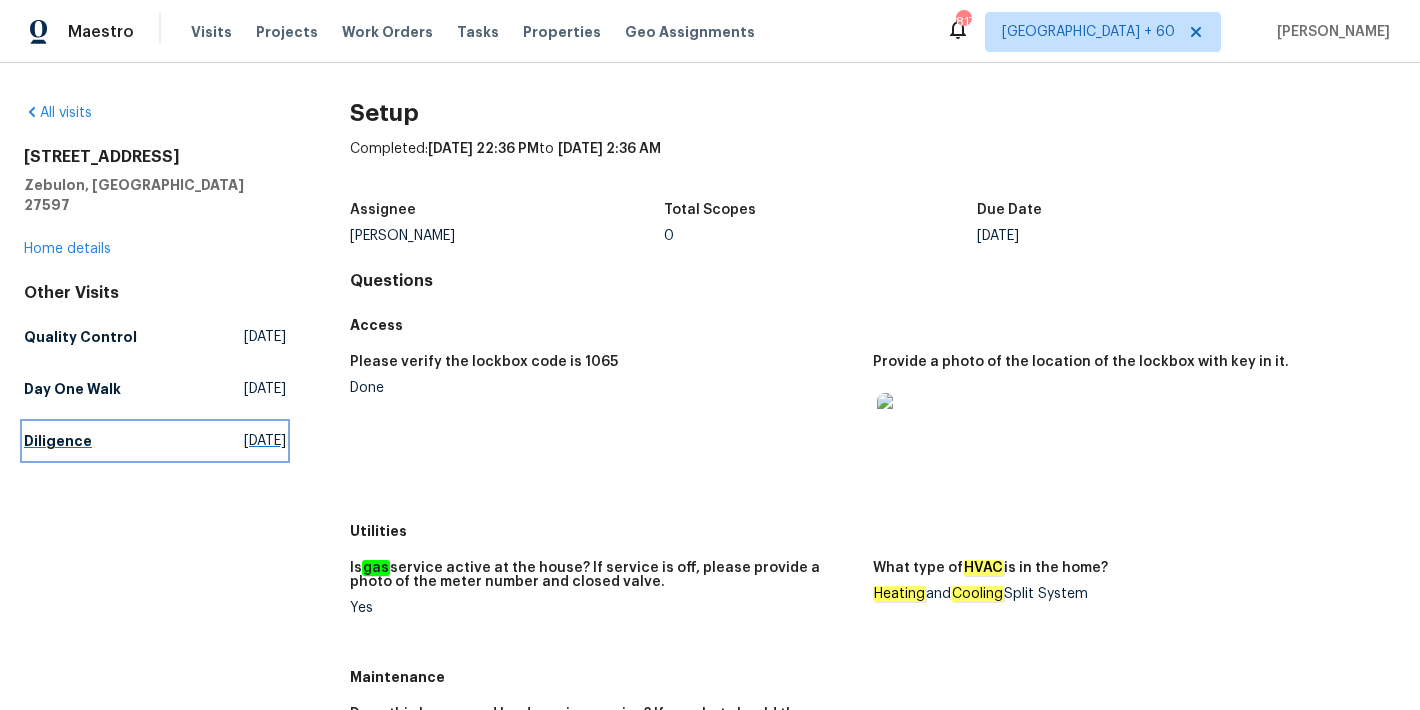 click on "Diligence" at bounding box center [58, 441] 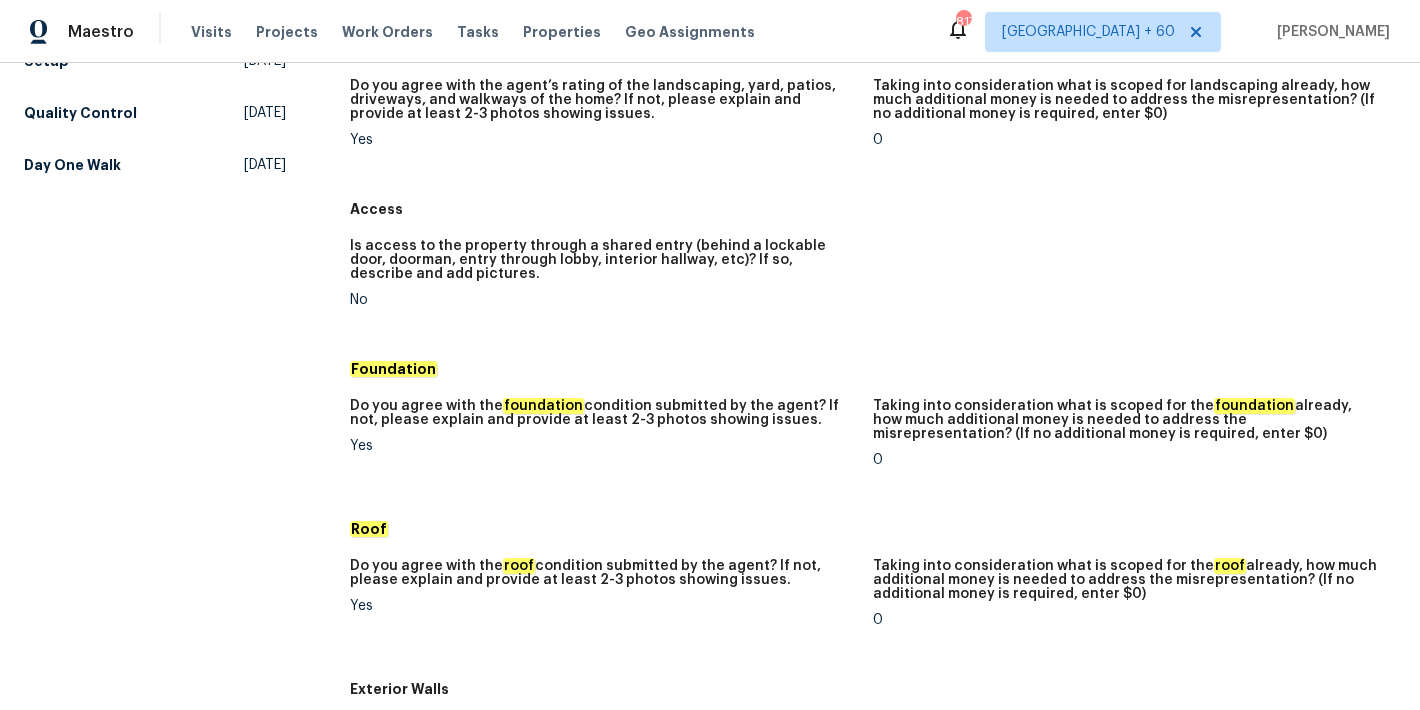 scroll, scrollTop: 0, scrollLeft: 0, axis: both 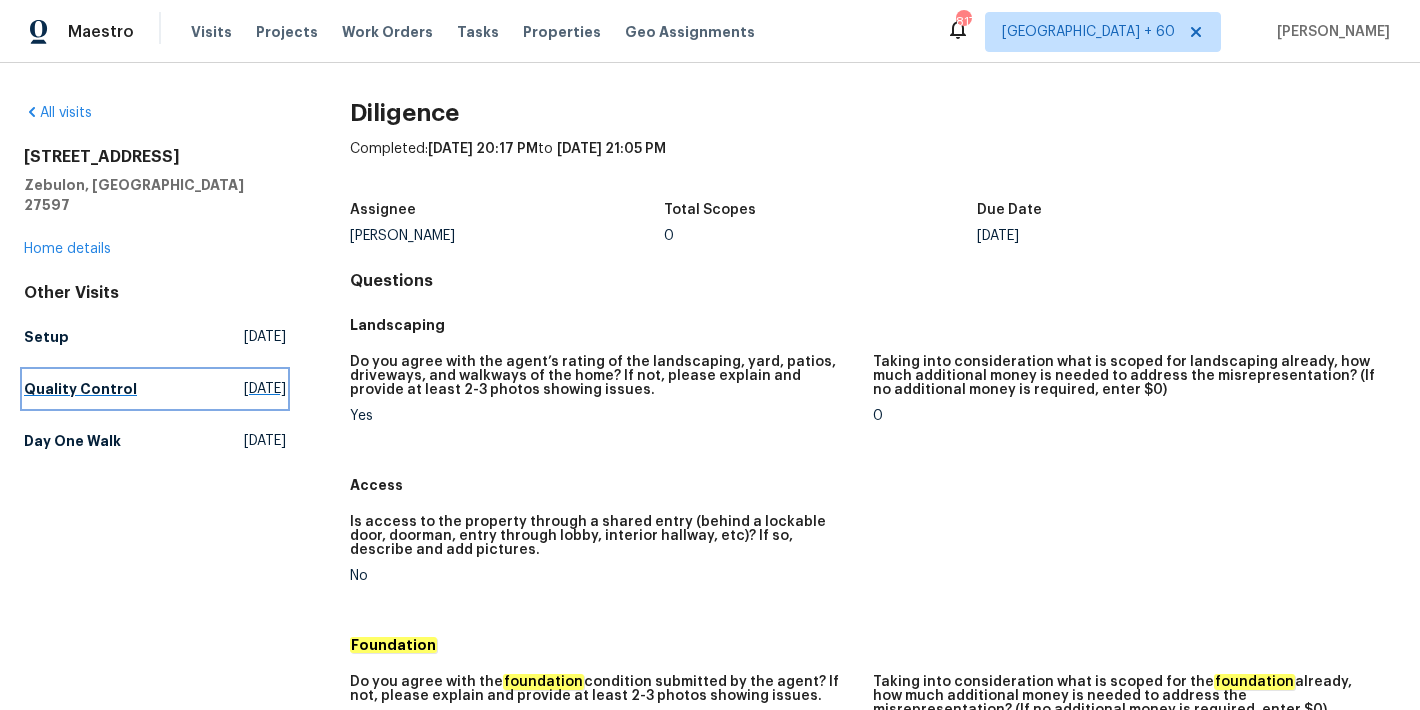 click on "Quality Control" at bounding box center (80, 389) 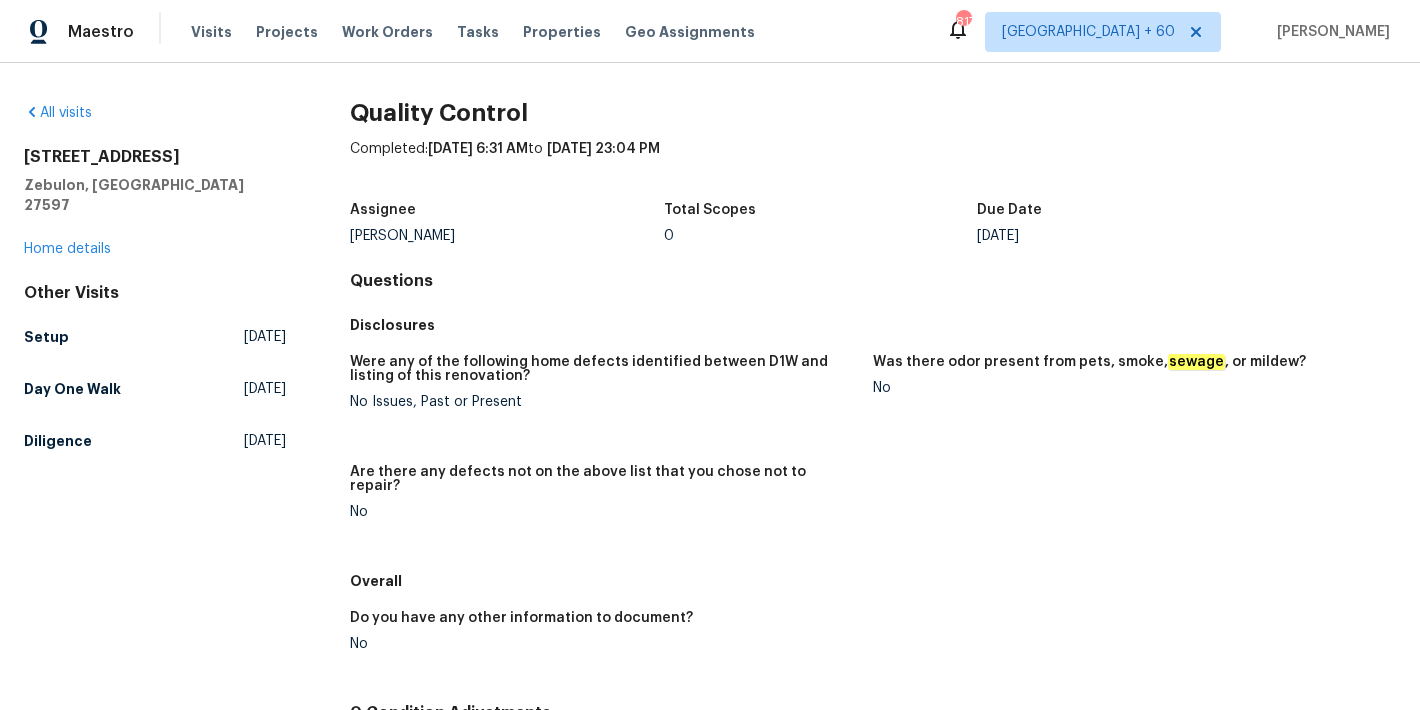 scroll, scrollTop: 206, scrollLeft: 0, axis: vertical 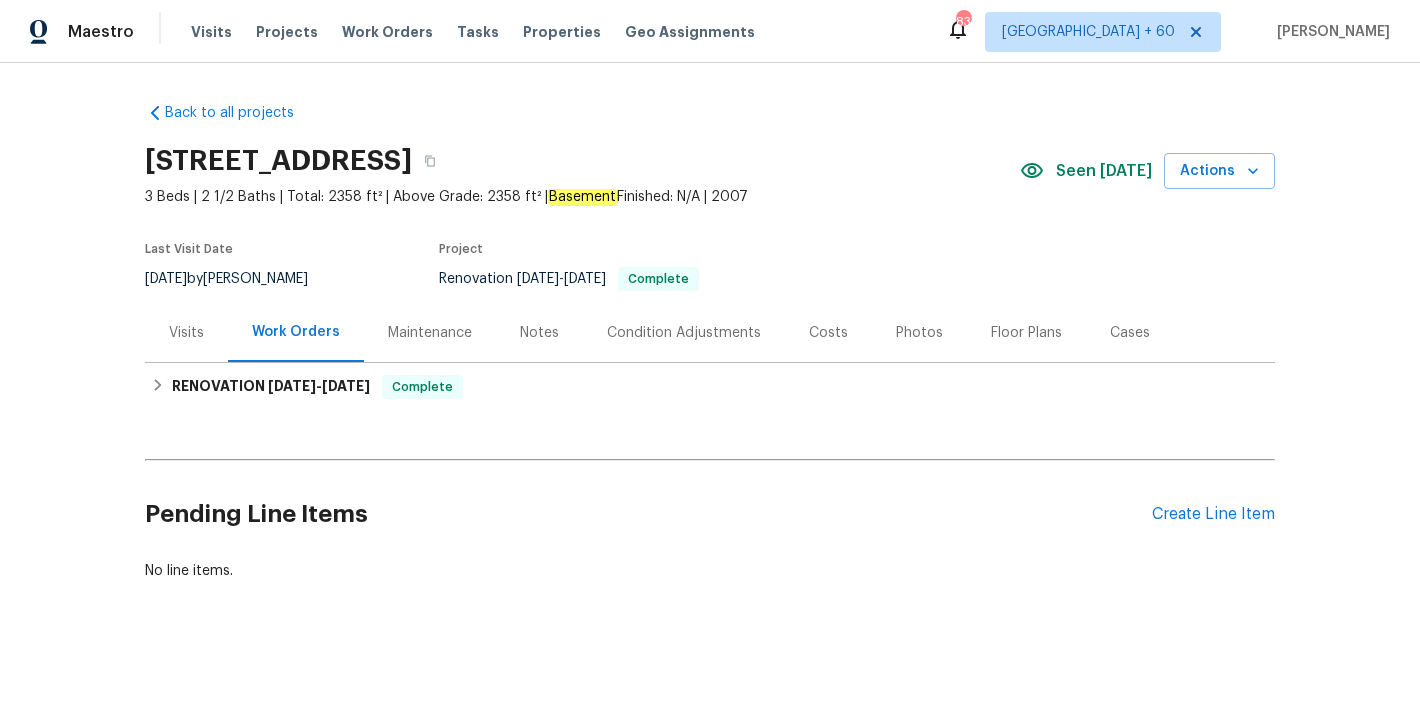 click on "Back to all projects [STREET_ADDRESS] 3 Beds | 2 1/2 Baths | Total: 2358 ft² | Above Grade: 2358 ft² |  Basement  Finished: N/A | 2007 Seen [DATE] Actions Last Visit Date [DATE]  by  [PERSON_NAME]   Project Renovation   [DATE]  -  [DATE] Complete Visits Work Orders Maintenance Notes Condition Adjustments Costs Photos Floor Plans Cases RENOVATION   [DATE]  -  [DATE] Complete Centralized Purchasing PAINTING, APPLIANCE, CABINETS, OD_SELECT $129.16 1 Repair [DATE]  -  [DATE] Complete Affordable Lawns LLC LANDSCAPING_MAINTENANCE, HARDSCAPE_LANDSCAPE, SNOW, PRESSURE_WASHING $205.00 2 Repairs [DATE]  -  [DATE] Paid Cleaning Angels Cleaning Services LLC CLEANING, CLEANING_MAINTENANCE $330.00 3 Repairs [DATE]  -  [DATE] Paid Padua Construction GENERAL_CONTRACTOR, OD_SELECT $3,383.50 14 Repairs | 3 Upgrade [DATE]  -  [DATE] Paid Affordable Lawns LLC LANDSCAPING_MAINTENANCE, HARDSCAPE_LANDSCAPE, SNOW, PRESSURE_WASHING $70.00 1 Repair [DATE]  -  [DATE] Paid" at bounding box center [710, 342] 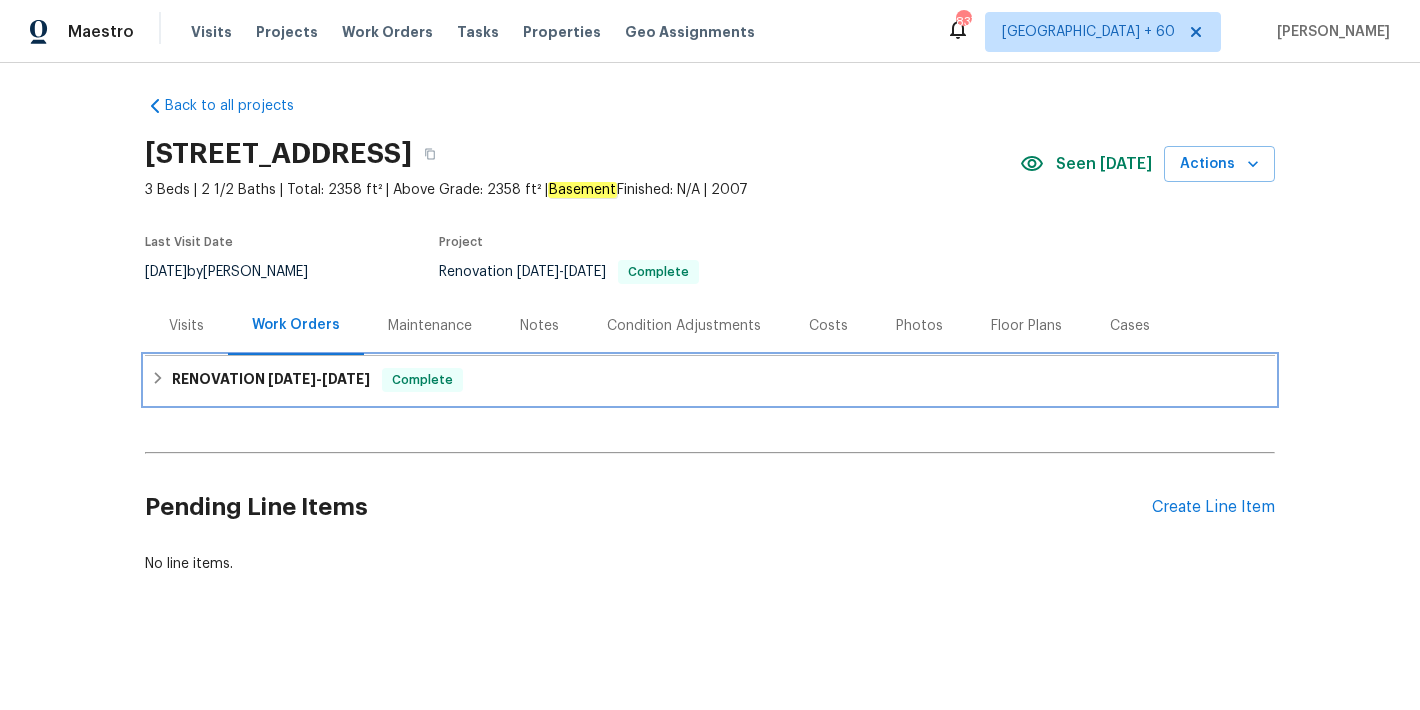 click on "RENOVATION   [DATE]  -  [DATE] Complete" at bounding box center (710, 380) 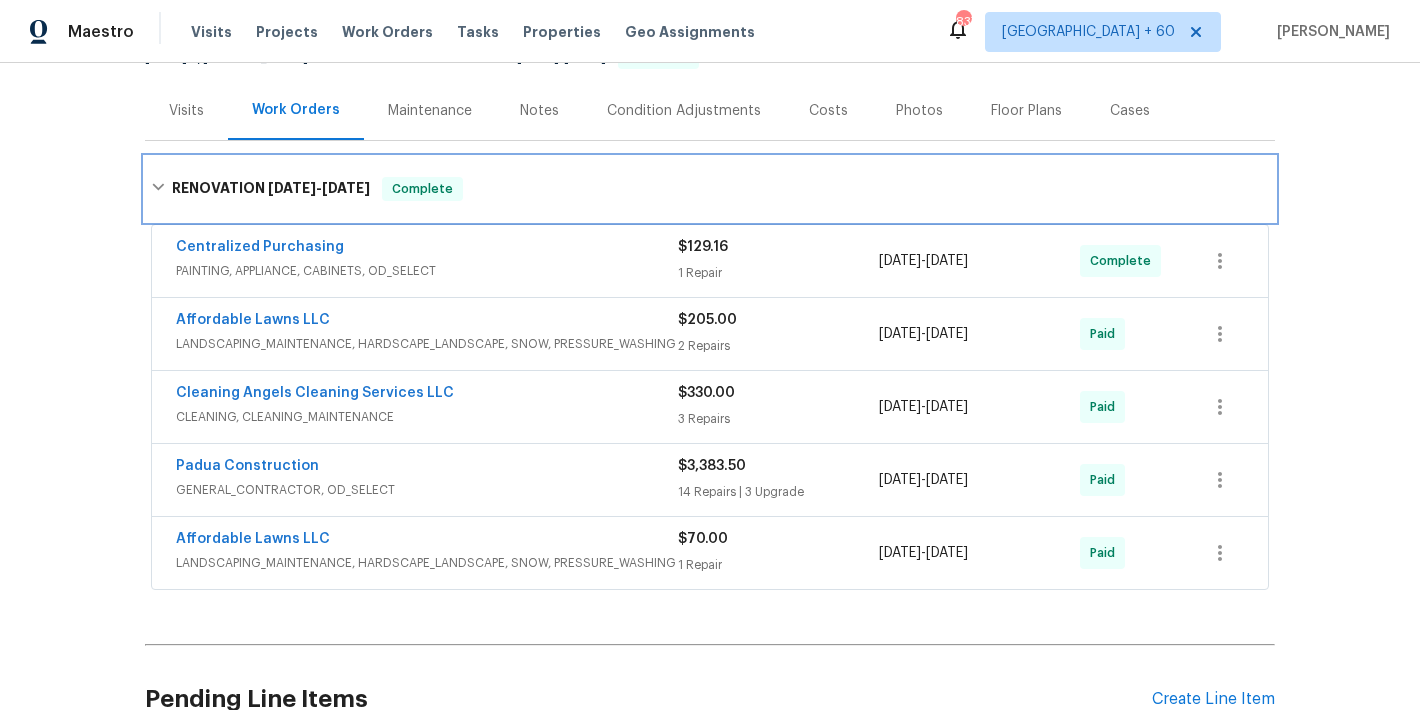 scroll, scrollTop: 429, scrollLeft: 0, axis: vertical 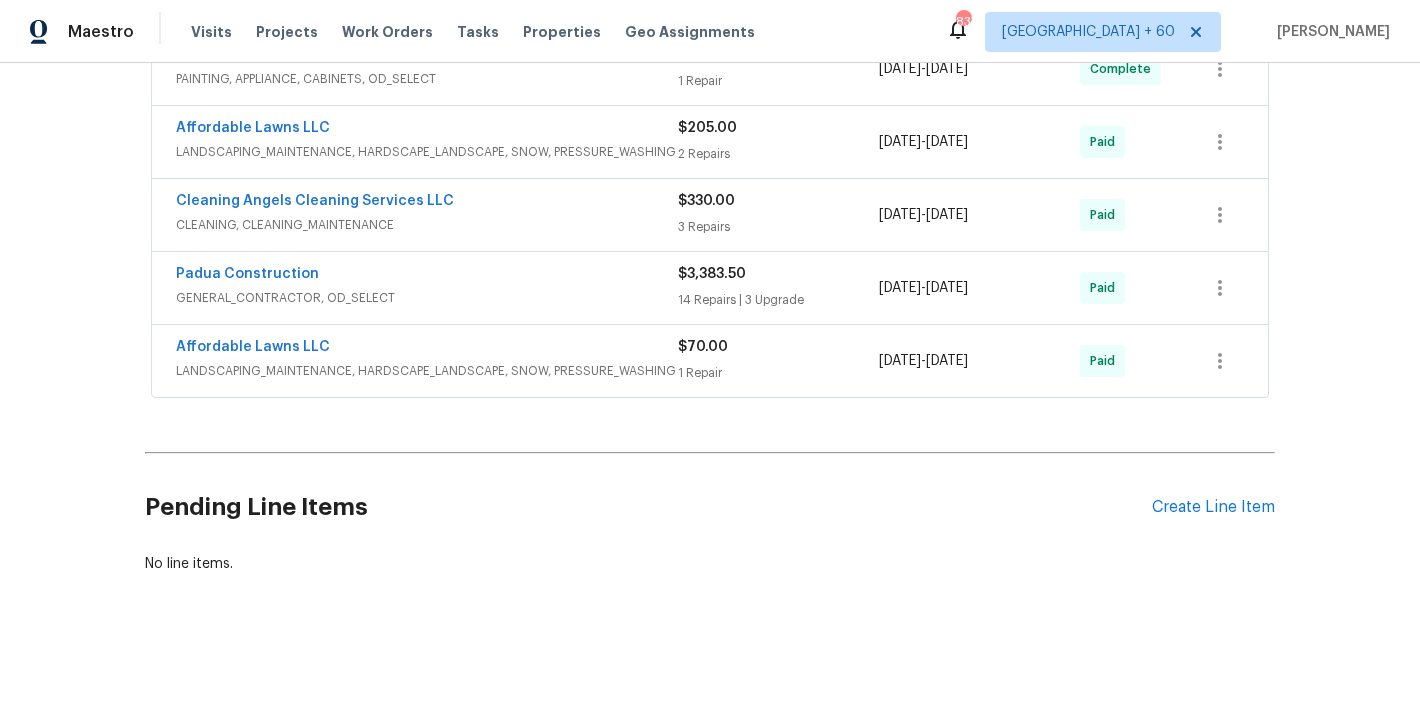 click on "Affordable Lawns LLC" at bounding box center (427, 349) 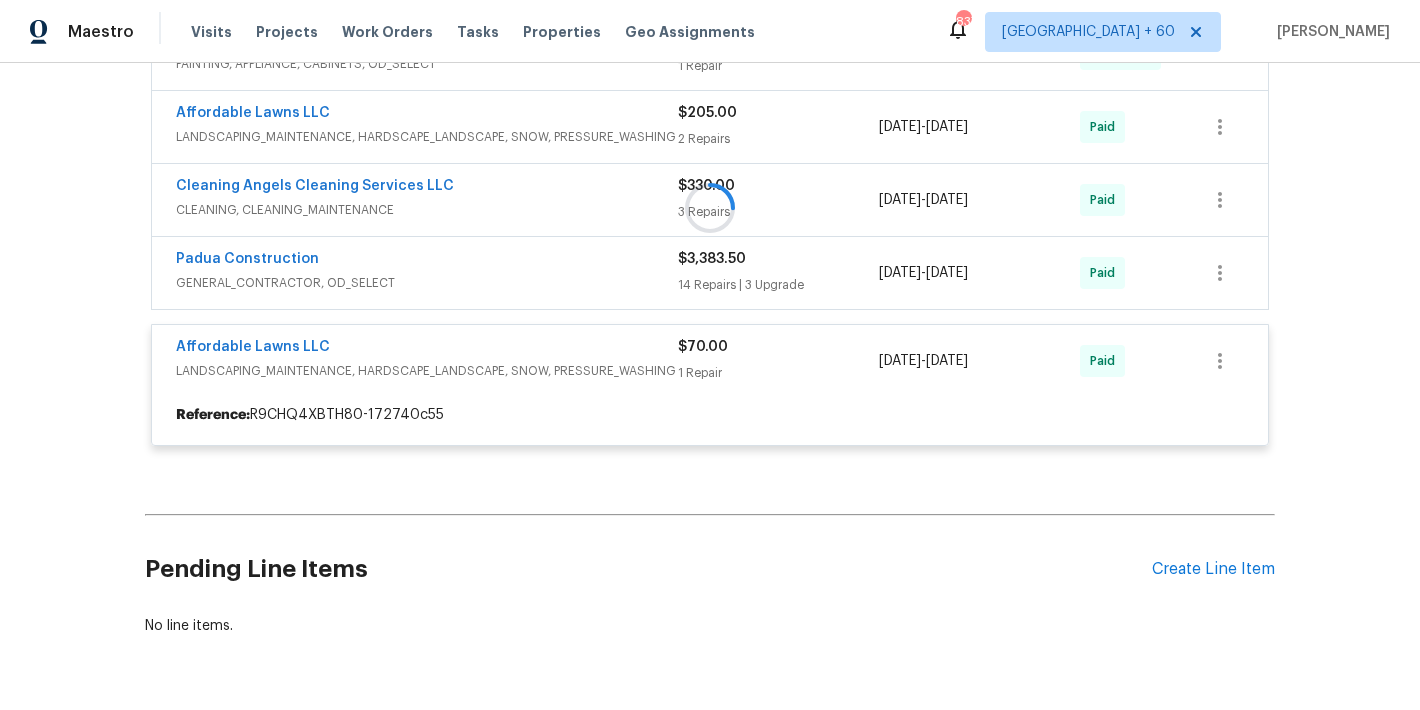 scroll, scrollTop: 355, scrollLeft: 0, axis: vertical 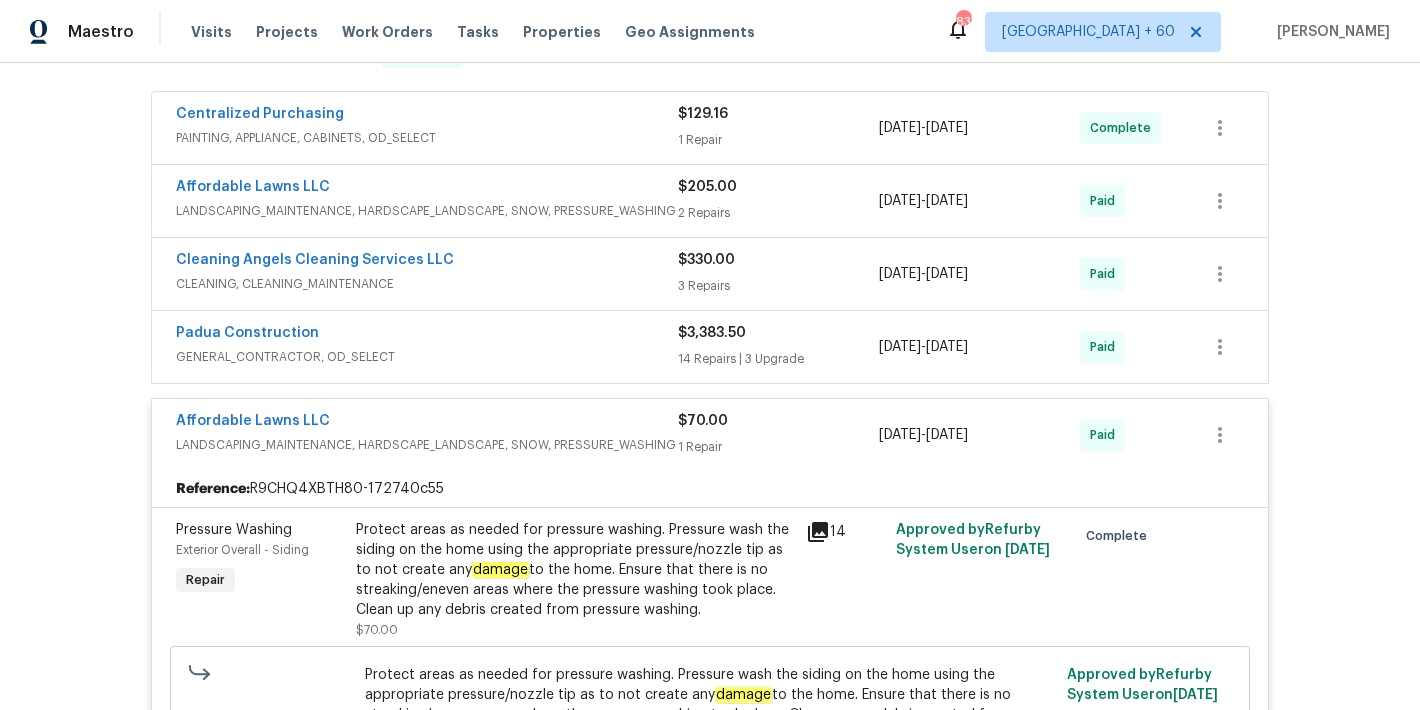 click on "Padua Construction" at bounding box center (427, 335) 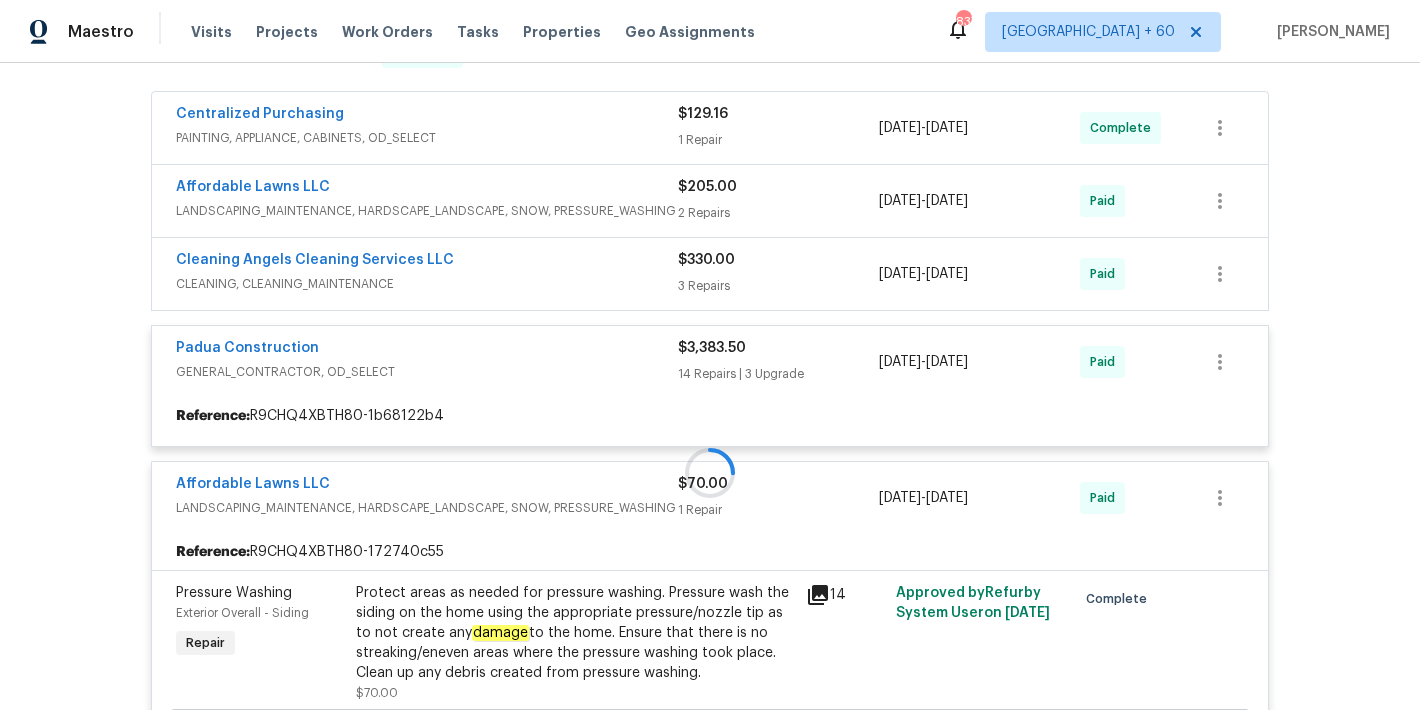 scroll, scrollTop: 293, scrollLeft: 0, axis: vertical 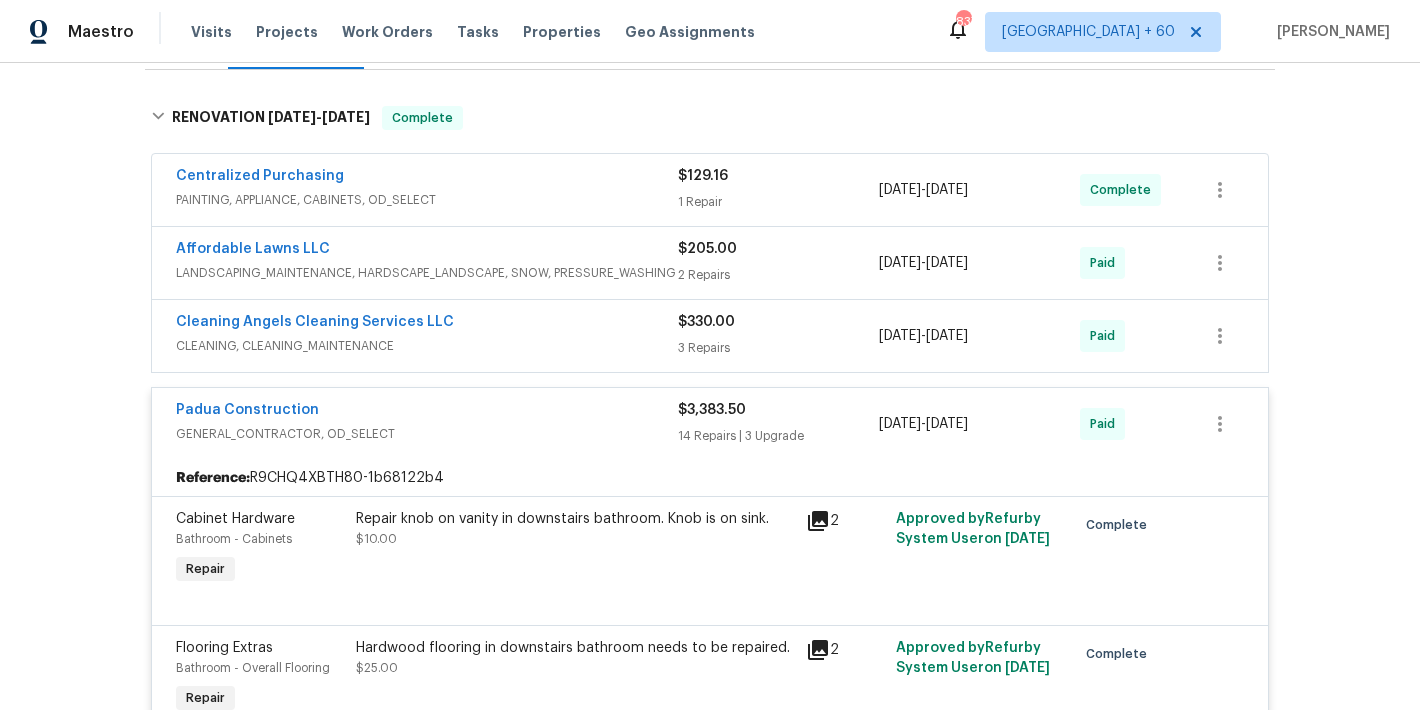 click on "CLEANING, CLEANING_MAINTENANCE" at bounding box center [427, 346] 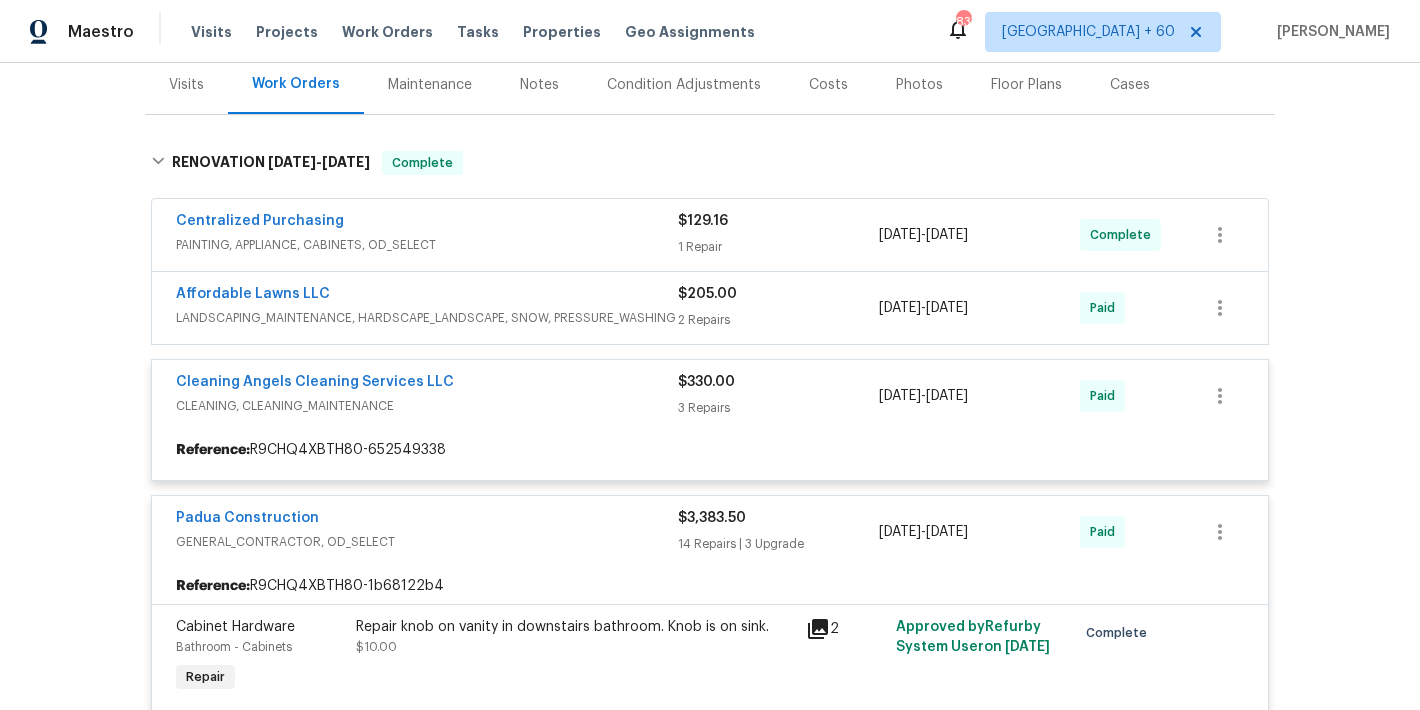 scroll, scrollTop: 216, scrollLeft: 0, axis: vertical 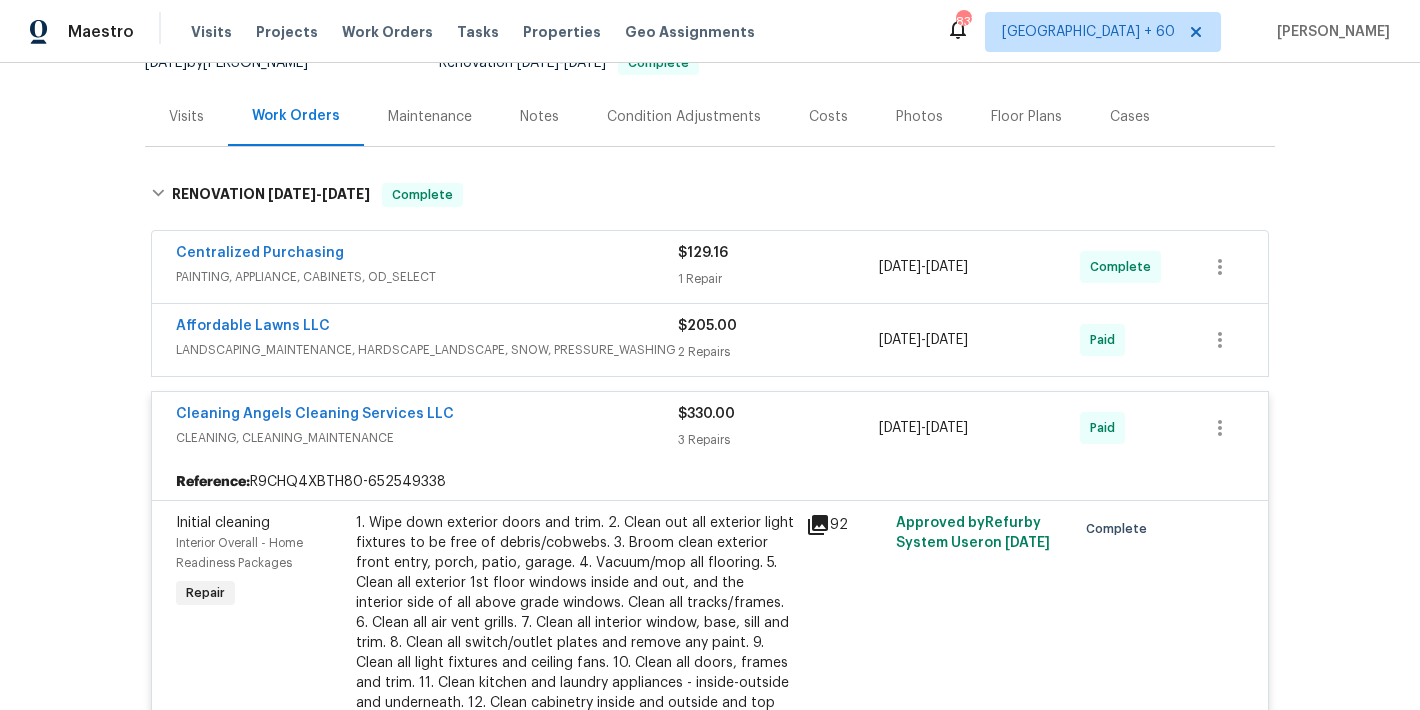 click on "Affordable Lawns LLC" at bounding box center (427, 328) 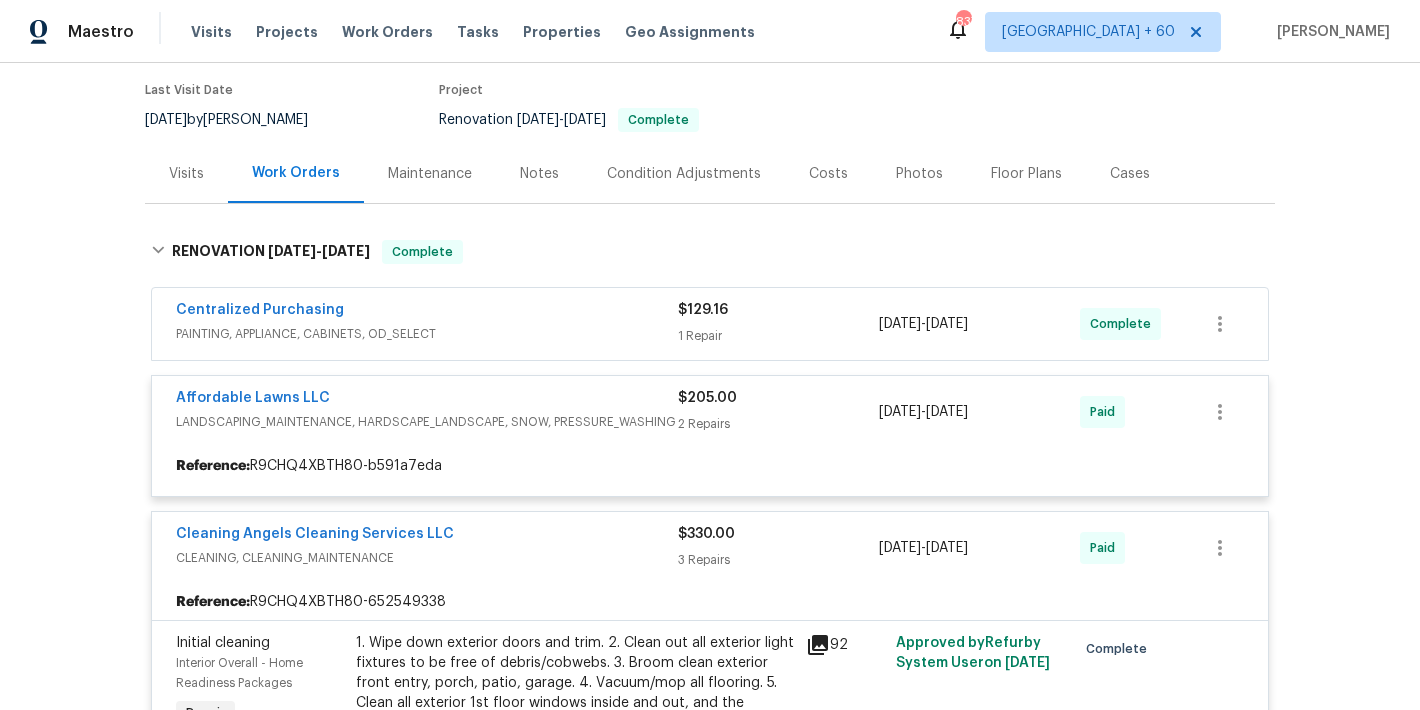 scroll, scrollTop: 138, scrollLeft: 0, axis: vertical 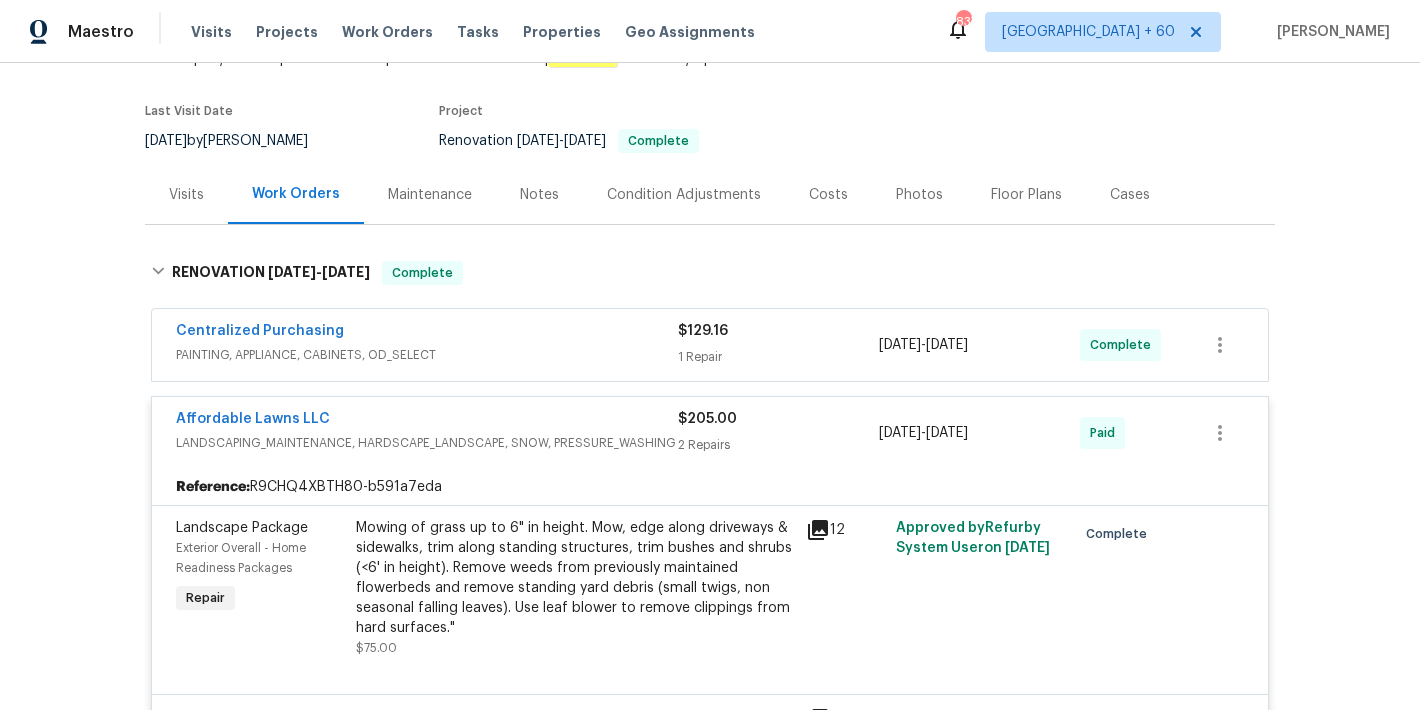 click on "PAINTING, APPLIANCE, CABINETS, OD_SELECT" at bounding box center [427, 355] 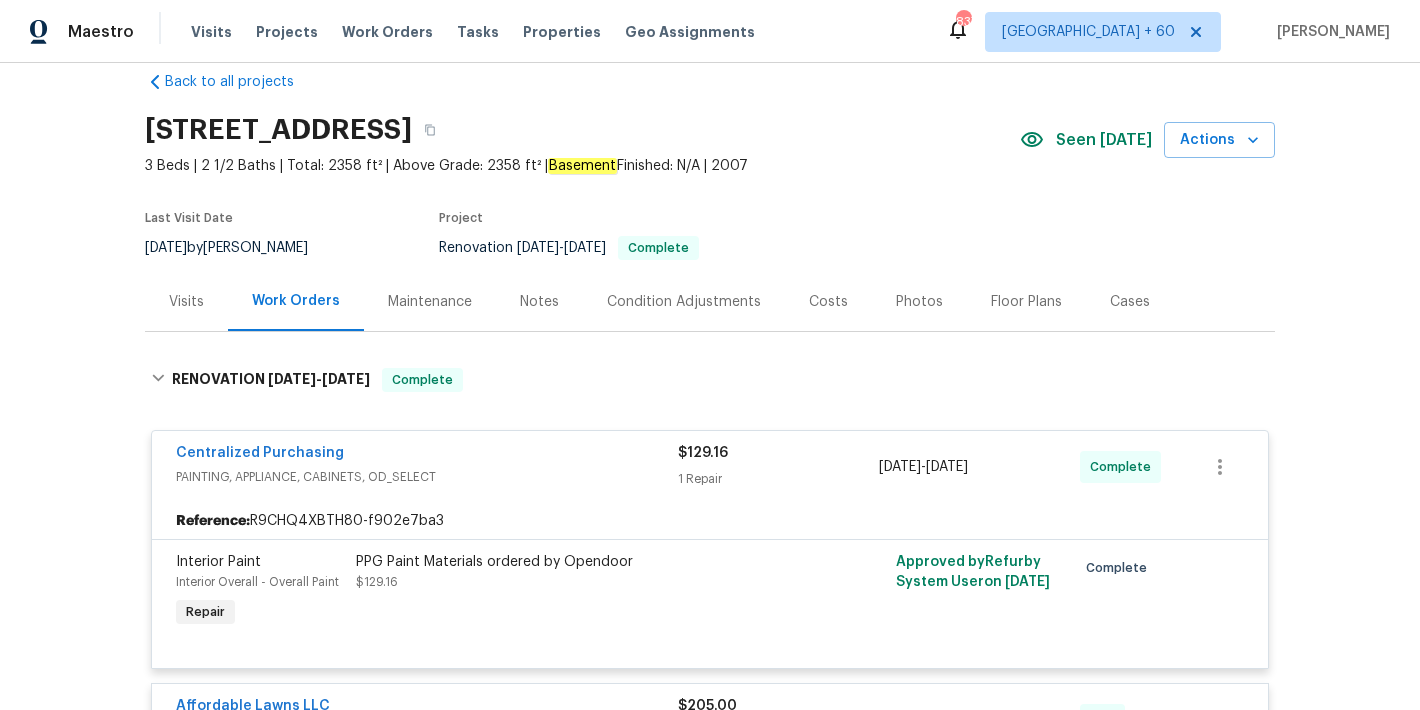scroll, scrollTop: 0, scrollLeft: 0, axis: both 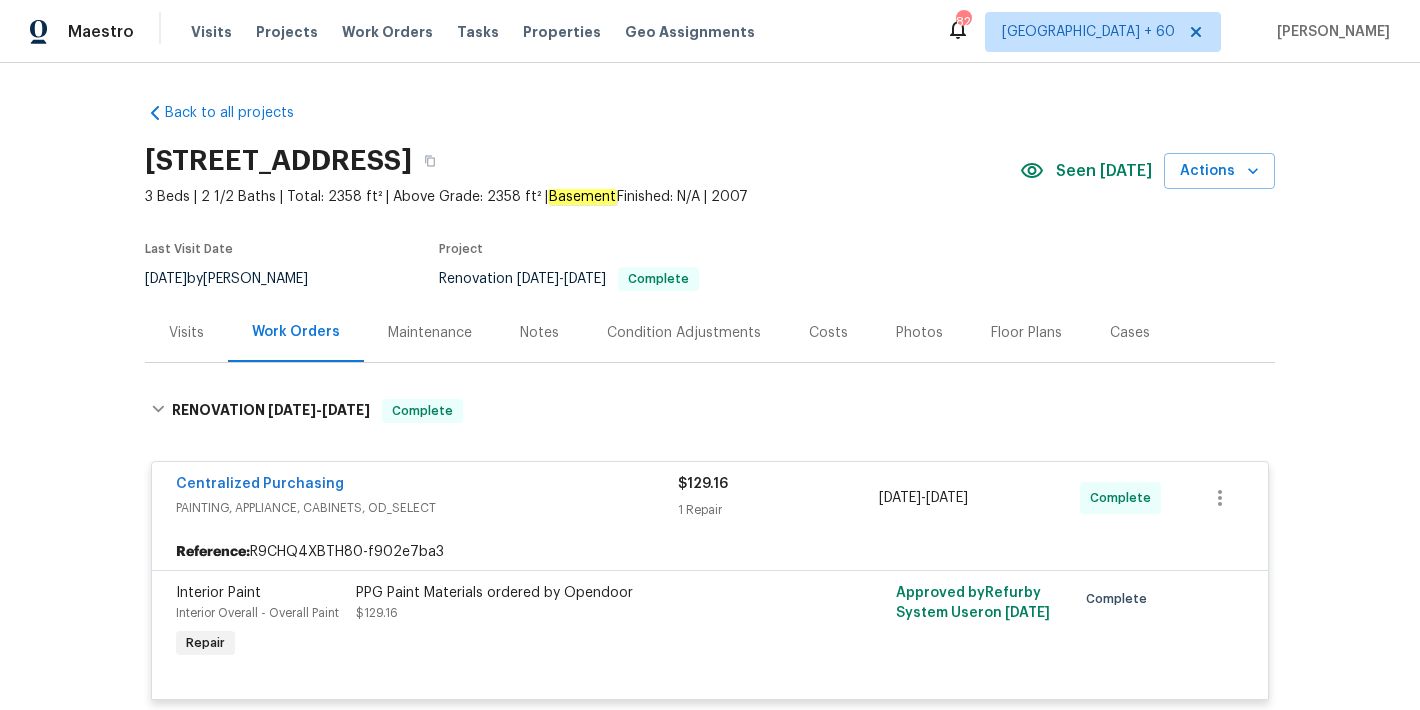 click on "4084 Weavers Pond Dr, Zebulon, NC 27597" at bounding box center (582, 161) 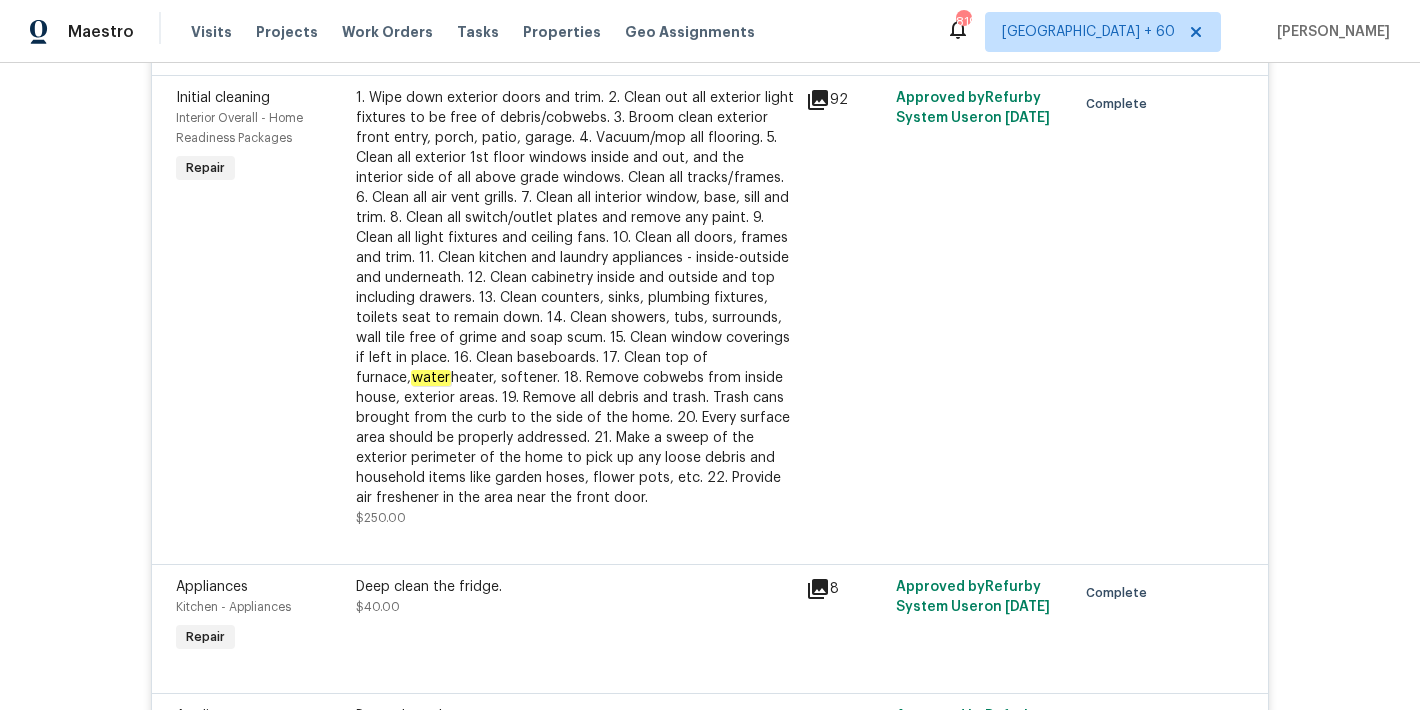 click on "Back to all projects 4084 Weavers Pond Dr, Zebulon, NC 27597 3 Beds | 2 1/2 Baths | Total: 2358 ft² | Above Grade: 2358 ft² |  Basement  Finished: N/A | 2007 Seen today Actions Last Visit Date 7/18/2025  by  Amanda Horton   Project Renovation   6/18/2025  -  6/23/2025 Complete Visits Work Orders Maintenance Notes Condition Adjustments Costs Photos Floor Plans Cases RENOVATION   6/18/25  -  6/23/25 Complete Centralized Purchasing PAINTING, APPLIANCE, CABINETS, OD_SELECT $129.16 1 Repair 6/18/2025  -  6/18/2025 Complete Reference:  R9CHQ4XBTH80-f902e7ba3 Interior Paint Interior Overall - Overall Paint Repair PPG Paint Materials ordered by Opendoor $129.16 Approved by  Refurby System User  on   6/17/2025 Complete Affordable Lawns LLC LANDSCAPING_MAINTENANCE, HARDSCAPE_LANDSCAPE, SNOW, PRESSURE_WASHING $205.00 2 Repairs 6/18/2025  -  6/18/2025 Paid Reference:  R9CHQ4XBTH80-b591a7eda Landscape Package Exterior Overall - Home Readiness Packages Repair $75.00   12 Approved by  Refurby System User  on   6/17/2025" at bounding box center [710, 386] 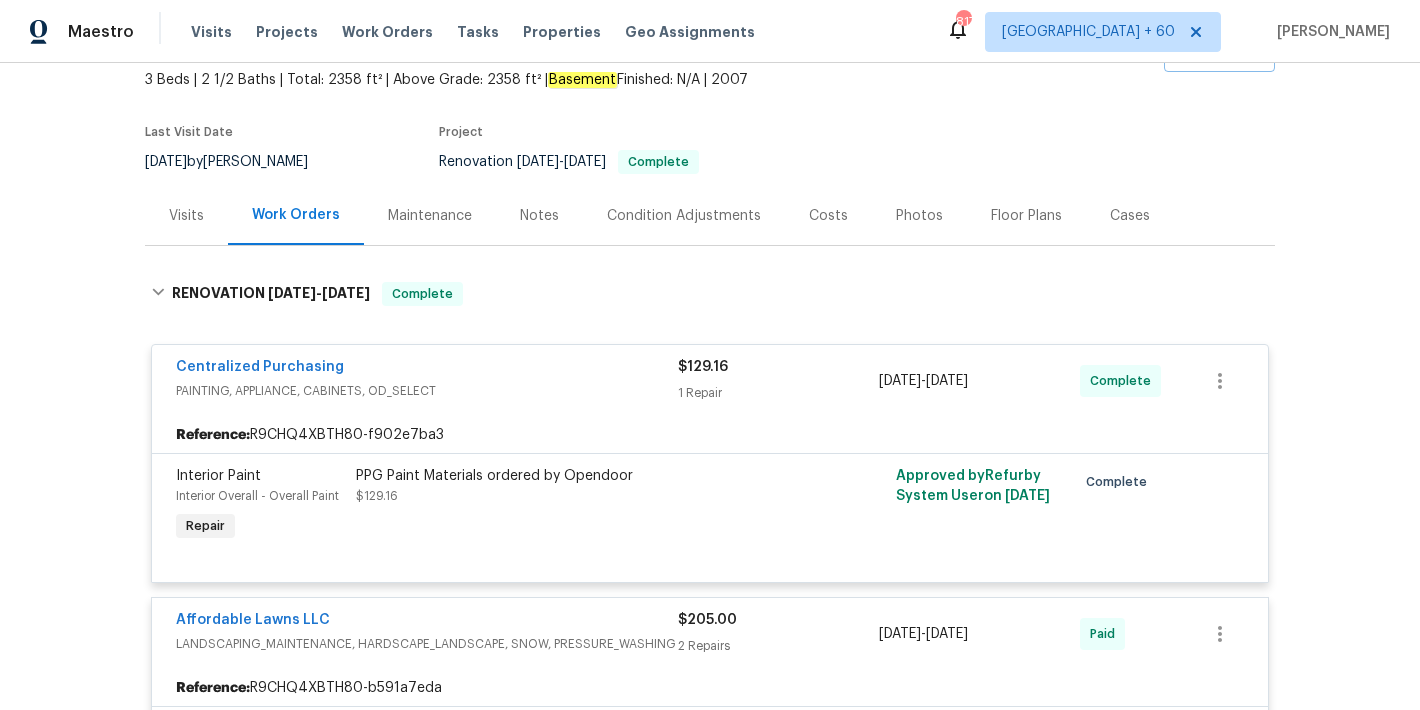 scroll, scrollTop: 0, scrollLeft: 0, axis: both 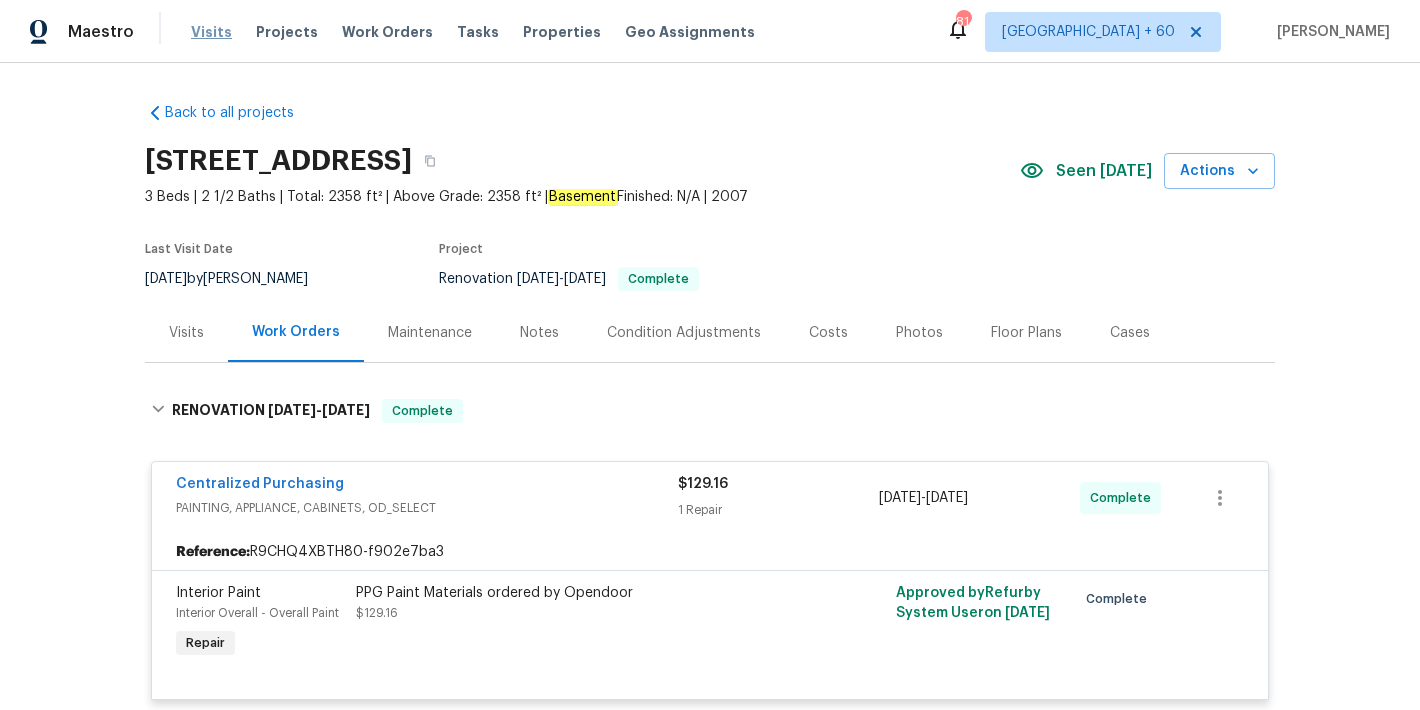 click on "Visits" at bounding box center [211, 32] 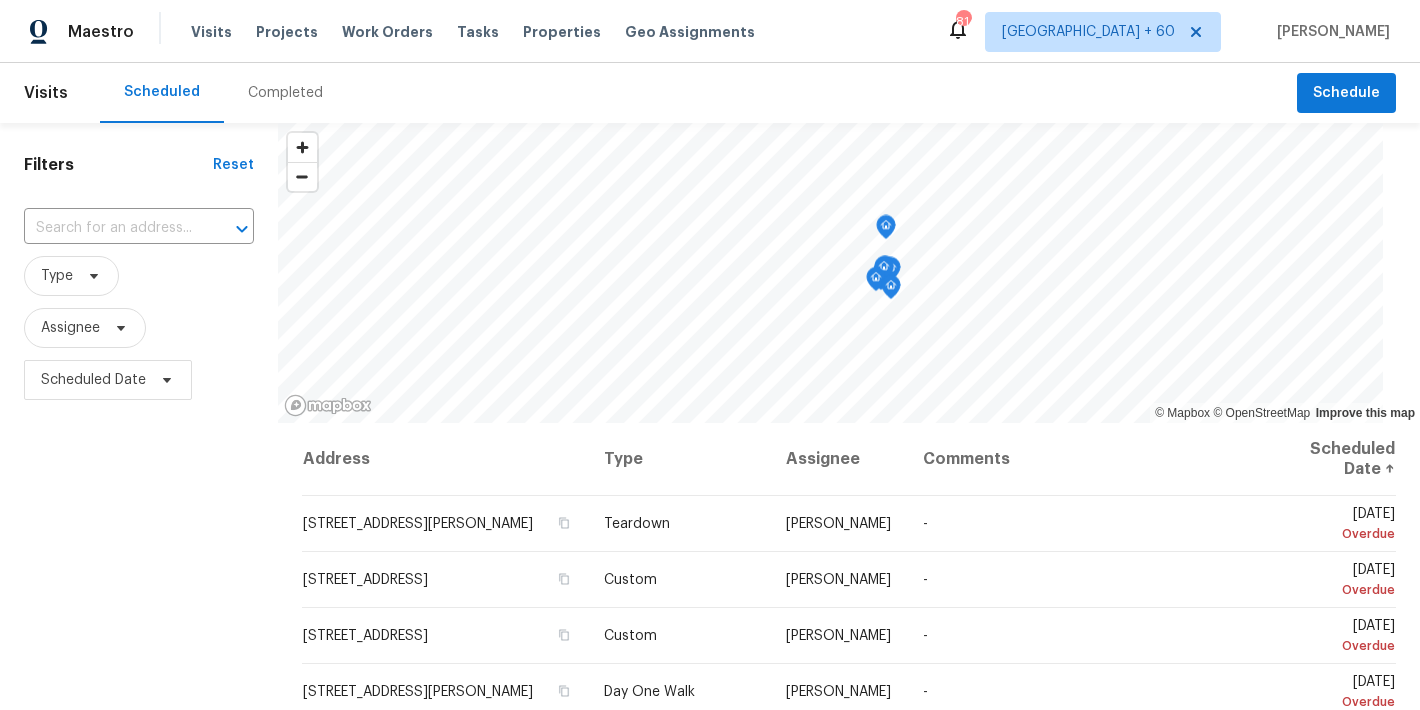 click on "Completed" at bounding box center [285, 93] 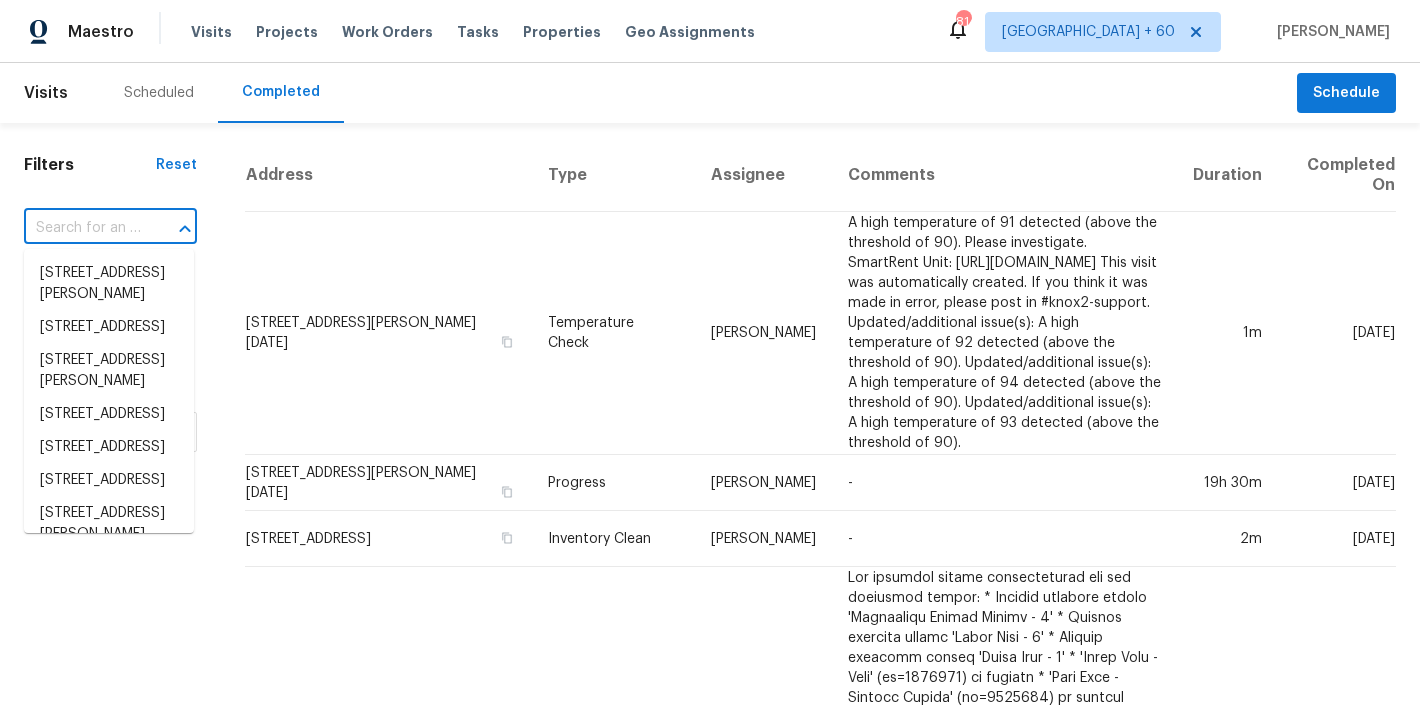 click at bounding box center [82, 228] 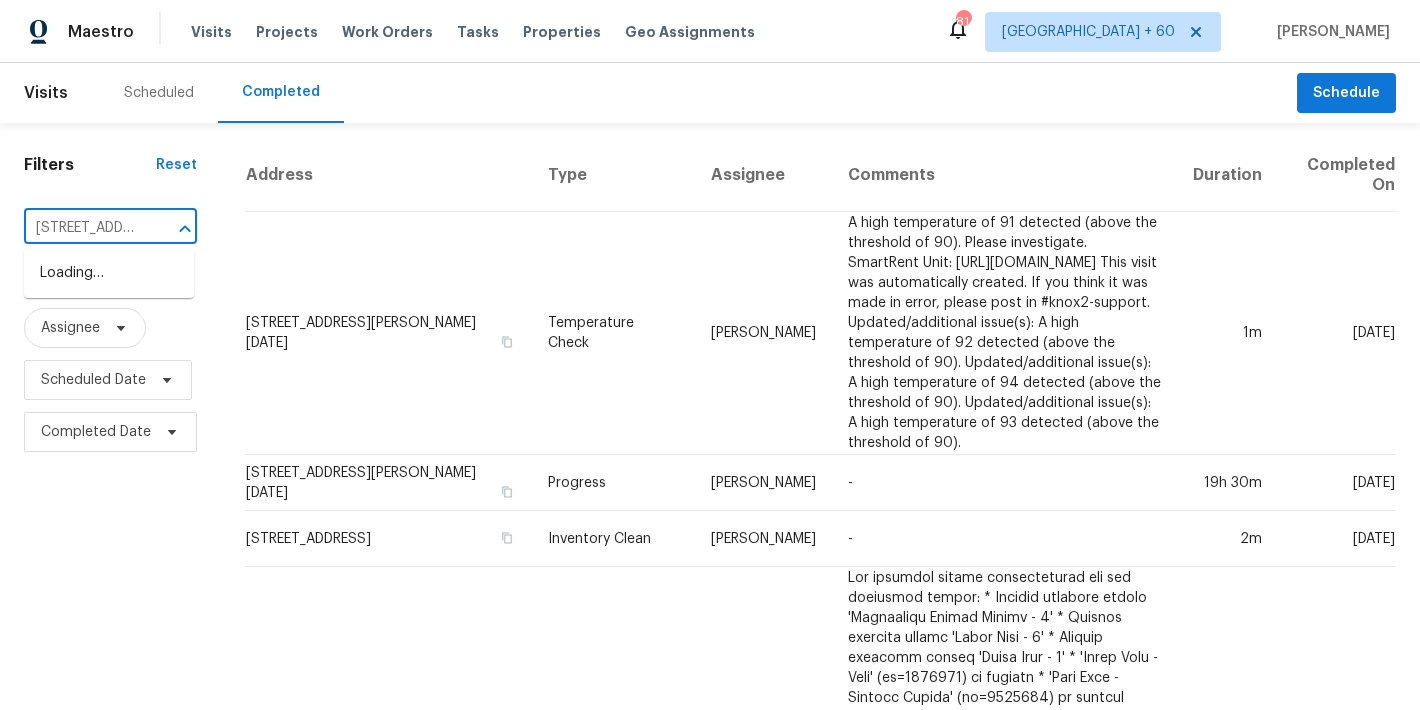 scroll, scrollTop: 0, scrollLeft: 168, axis: horizontal 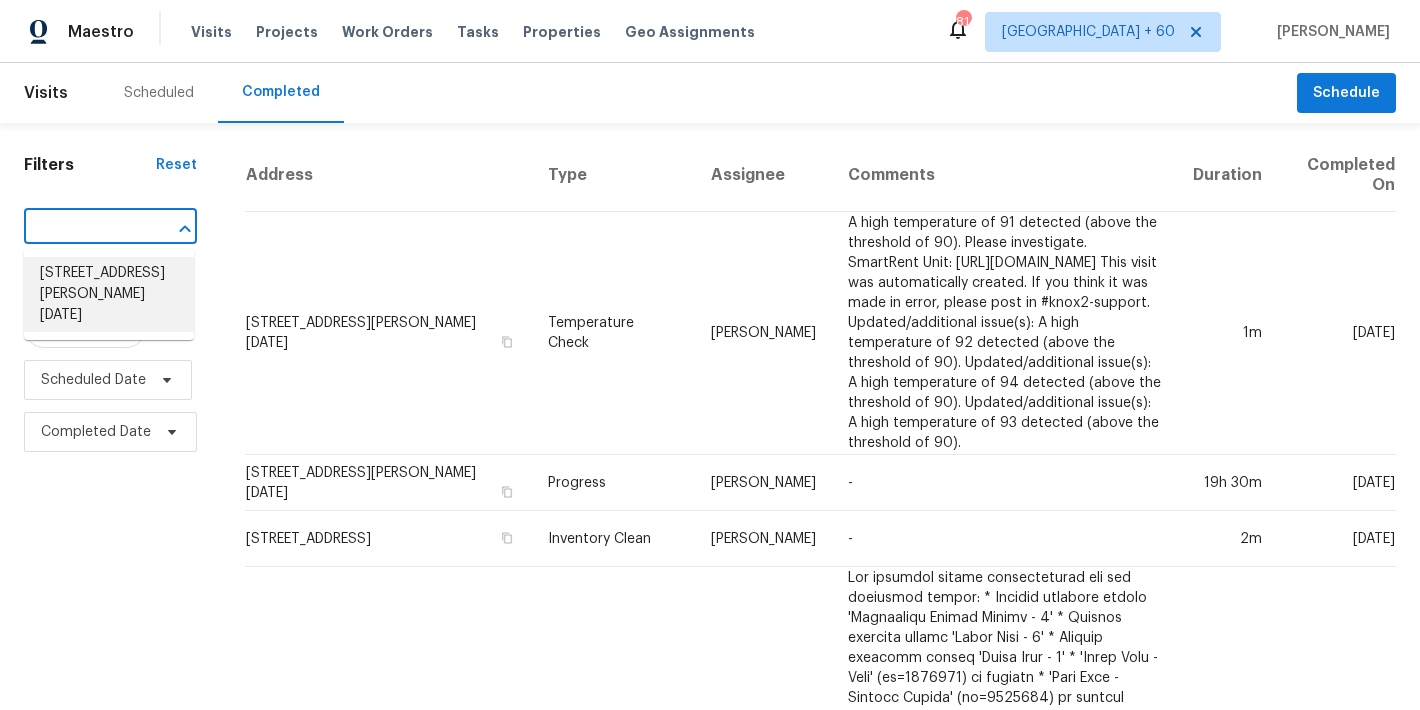 click on "4506 Lamont St, Corpus Christi, TX 78411" at bounding box center [109, 294] 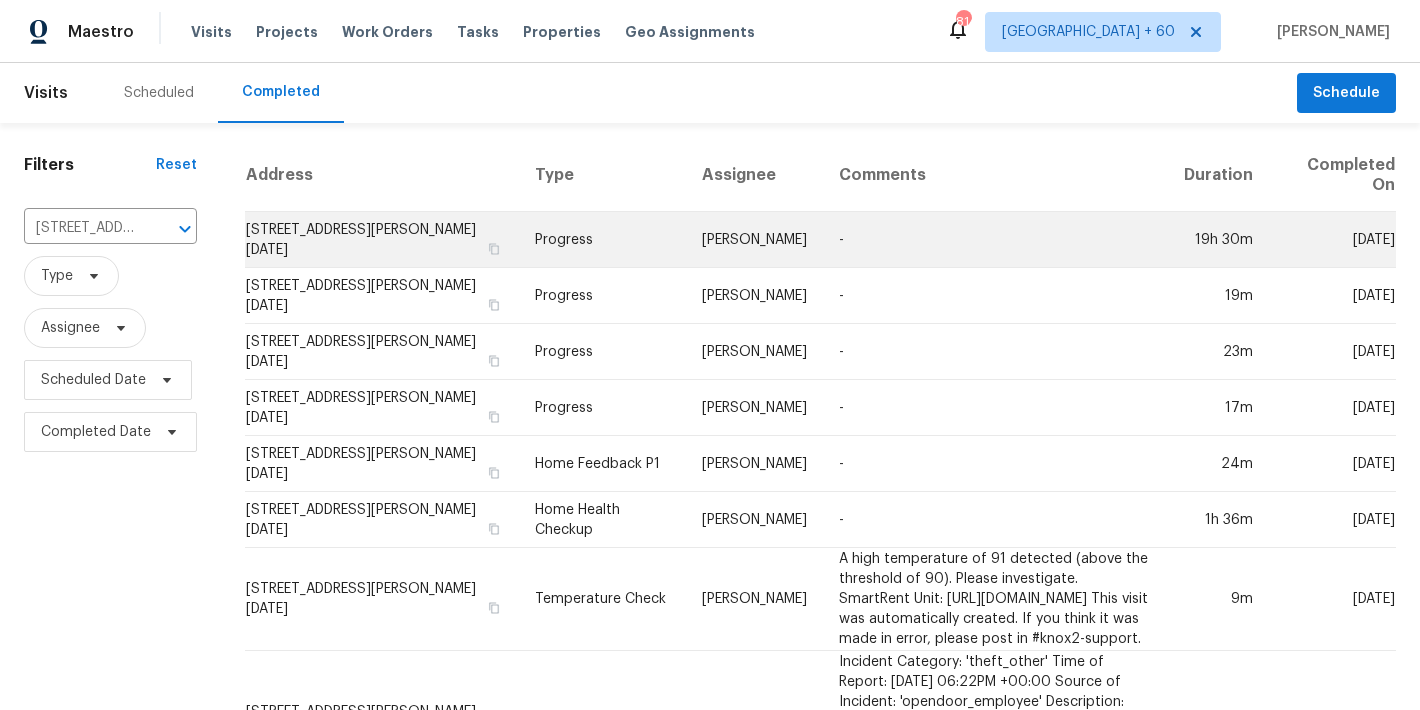 click on "4506 Lamont St, Corpus Christi, TX 78411" at bounding box center (382, 240) 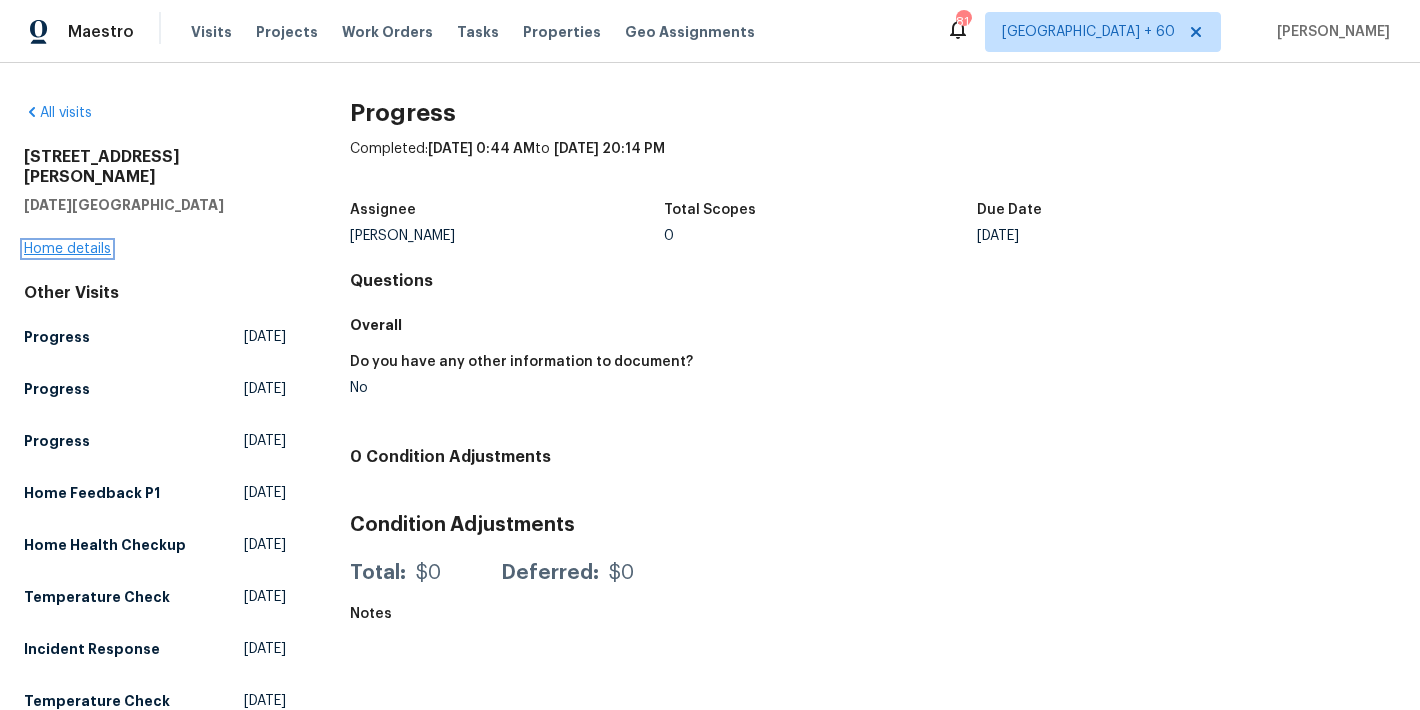 click on "Home details" at bounding box center (67, 249) 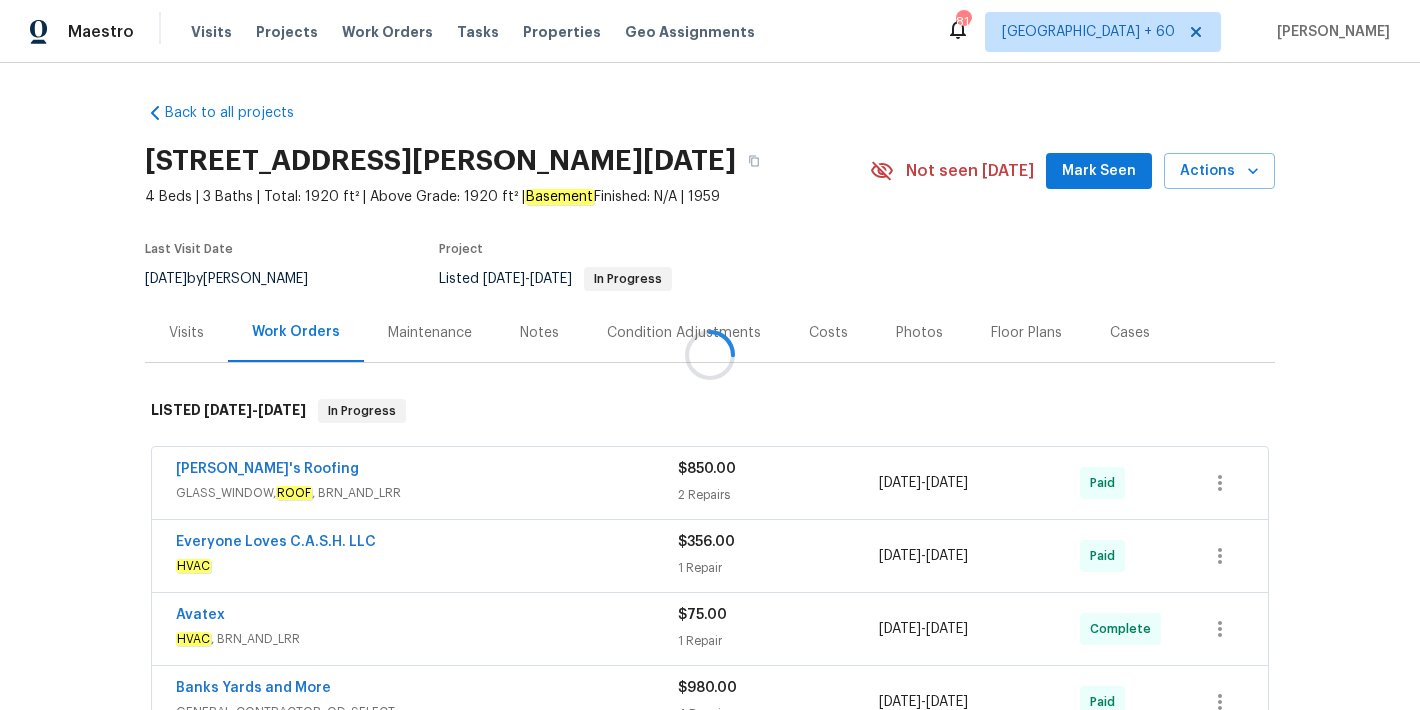 click at bounding box center [710, 355] 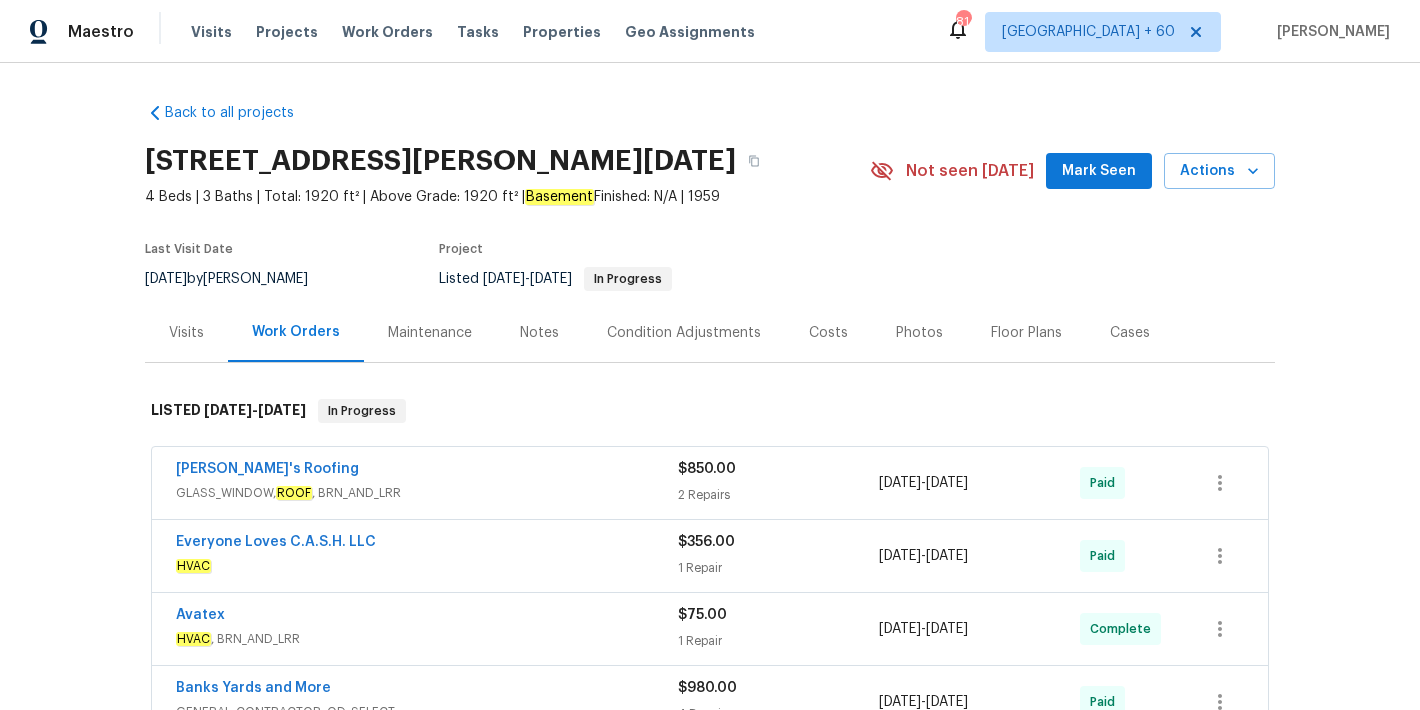 click on "Mark Seen" at bounding box center [1099, 171] 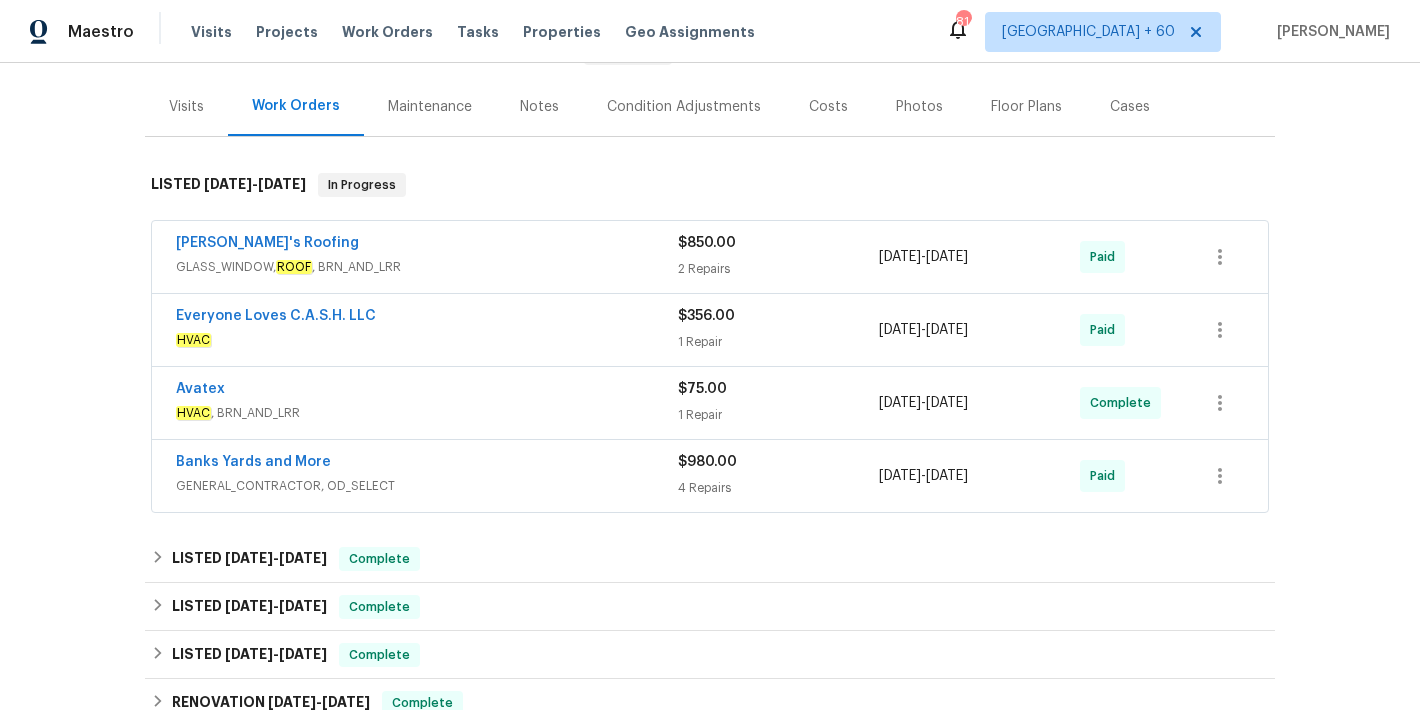 scroll, scrollTop: 303, scrollLeft: 0, axis: vertical 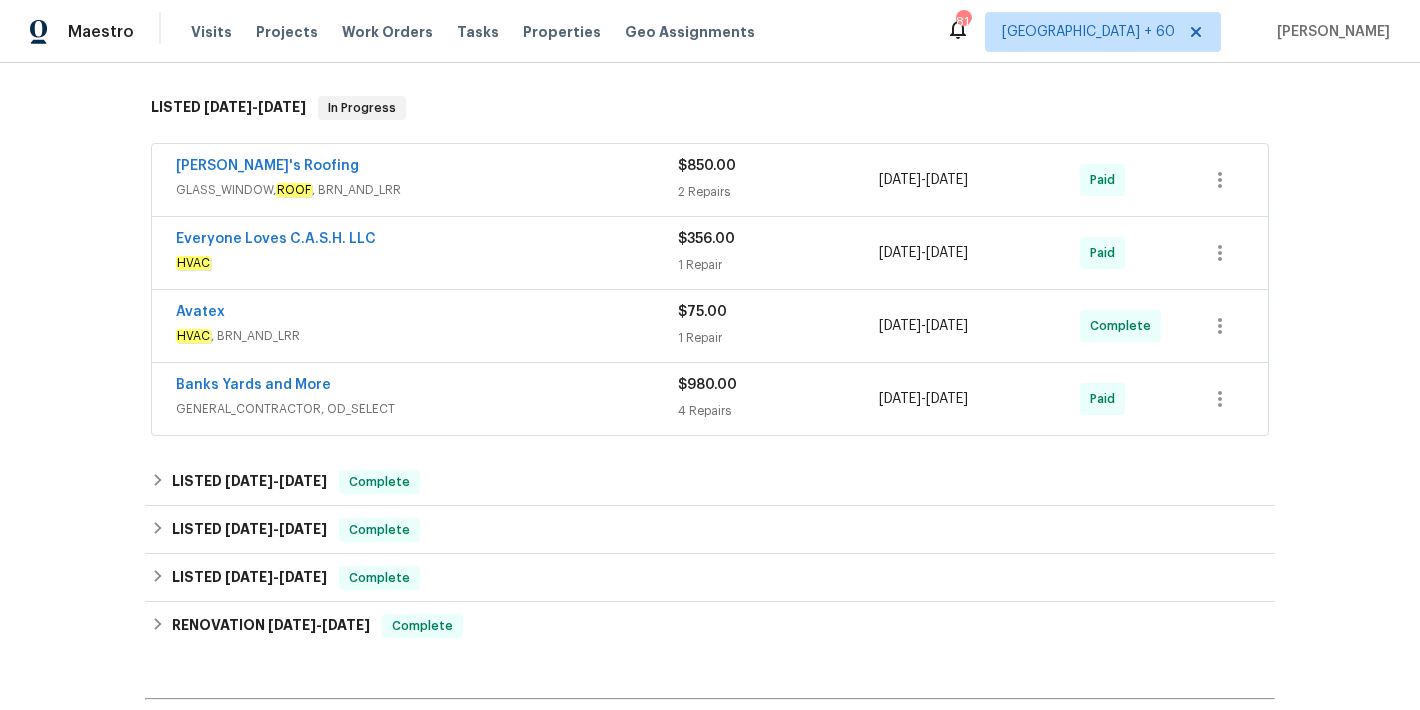 click on "HVAC , BRN_AND_LRR" at bounding box center (427, 336) 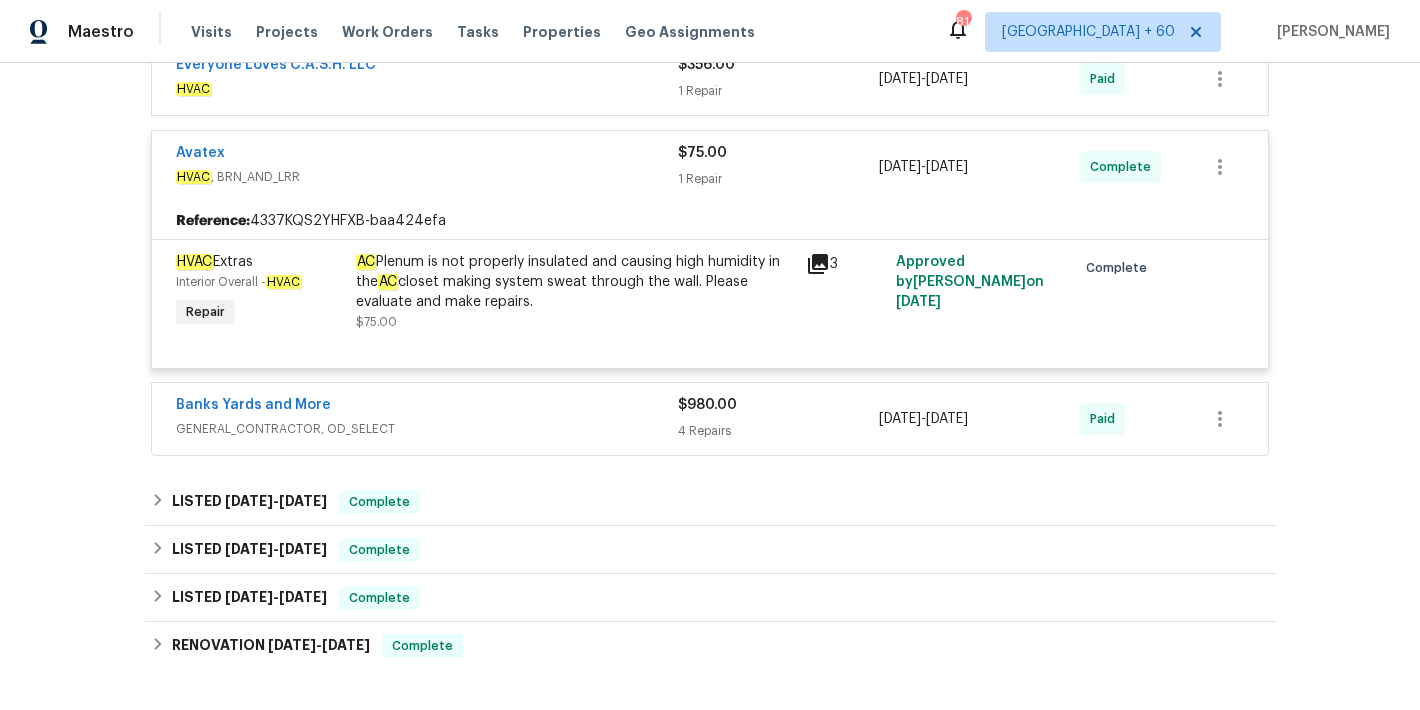 scroll, scrollTop: 483, scrollLeft: 0, axis: vertical 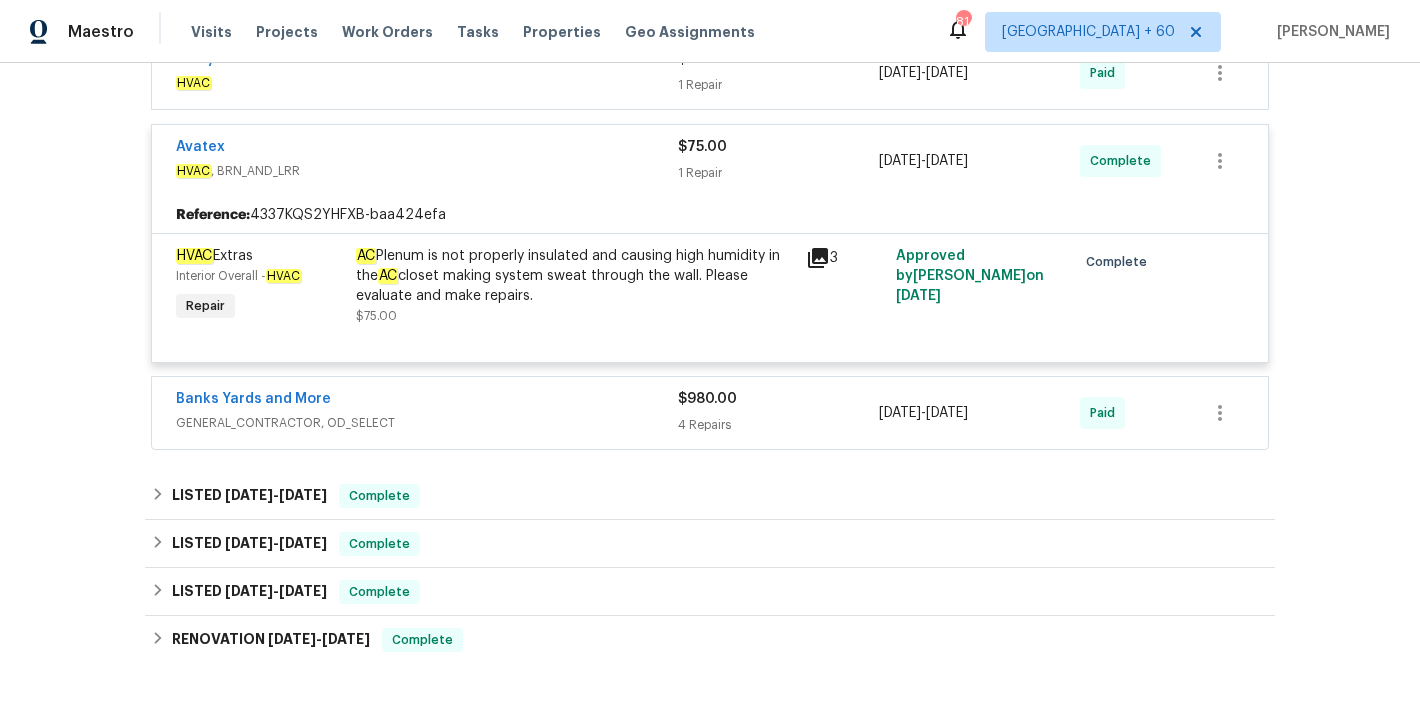 click on "GENERAL_CONTRACTOR, OD_SELECT" at bounding box center (427, 423) 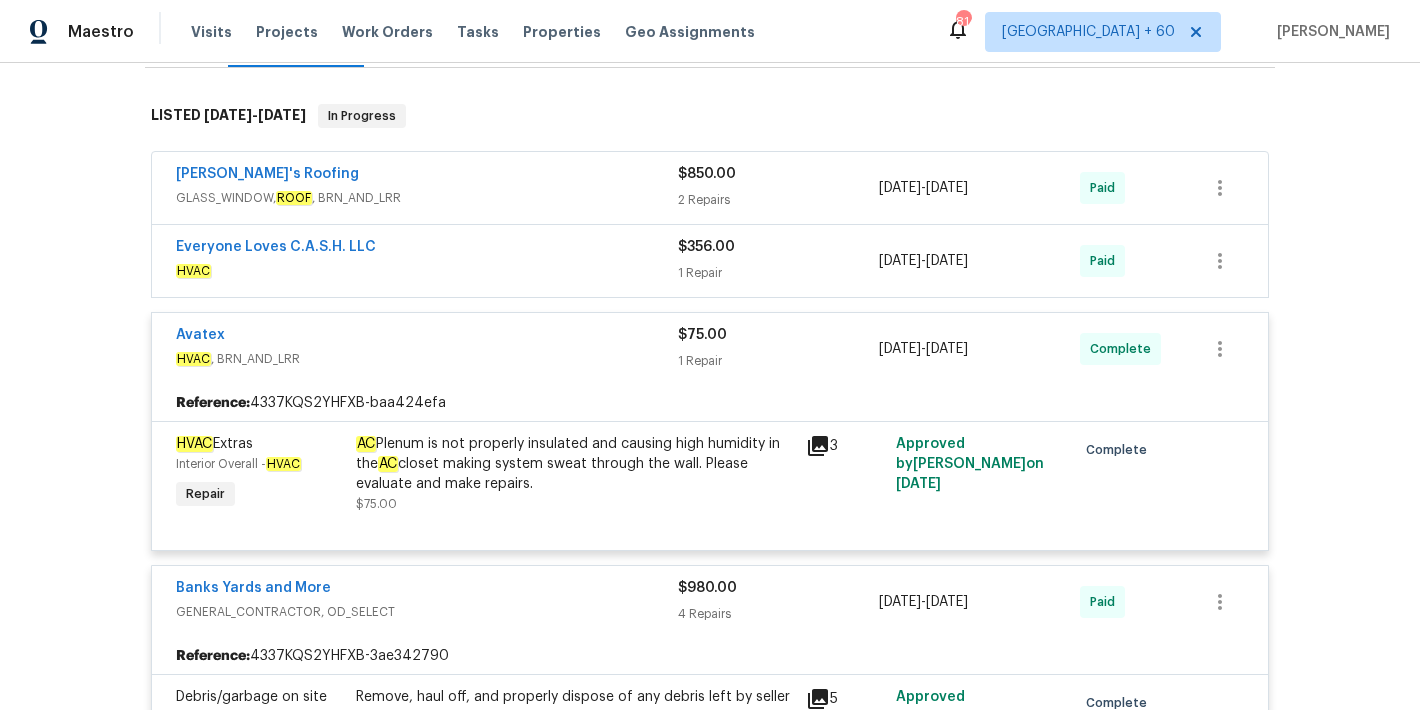 scroll, scrollTop: 284, scrollLeft: 0, axis: vertical 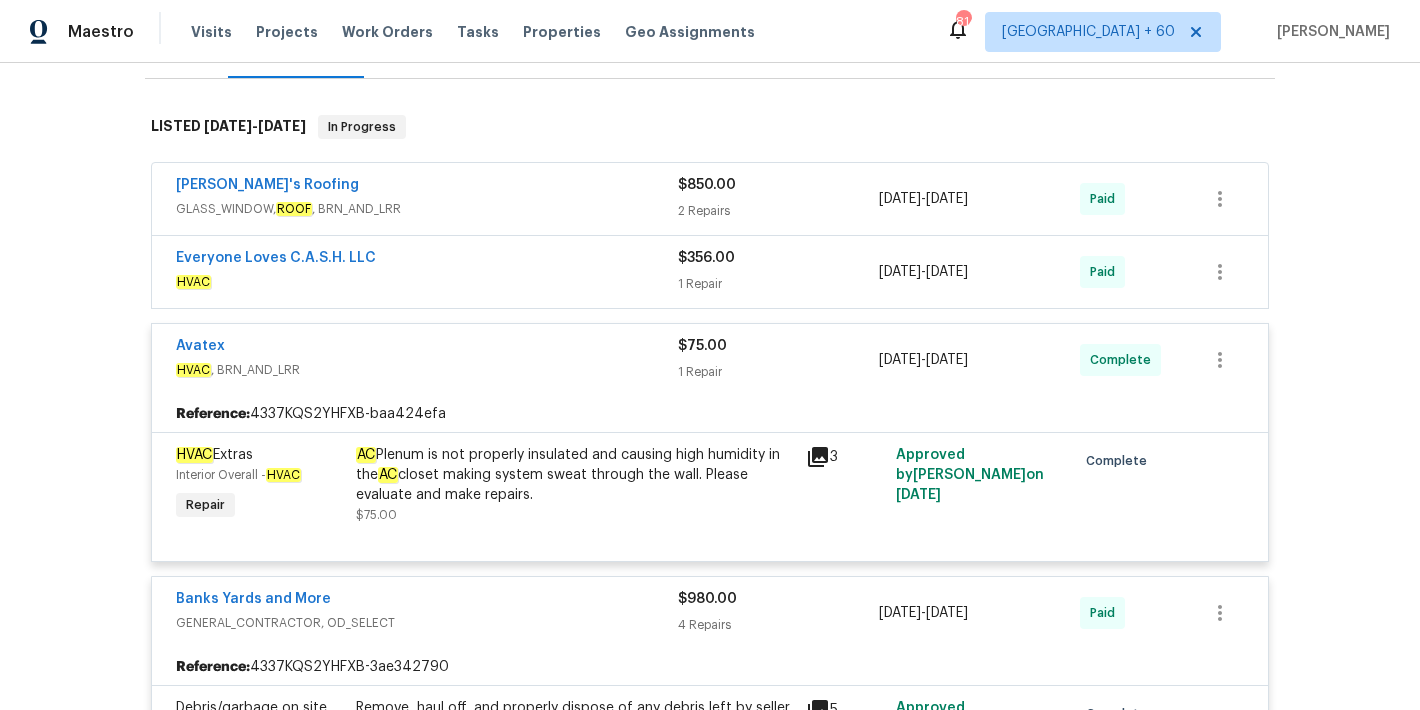 click on "Randy's Roofing" at bounding box center [427, 187] 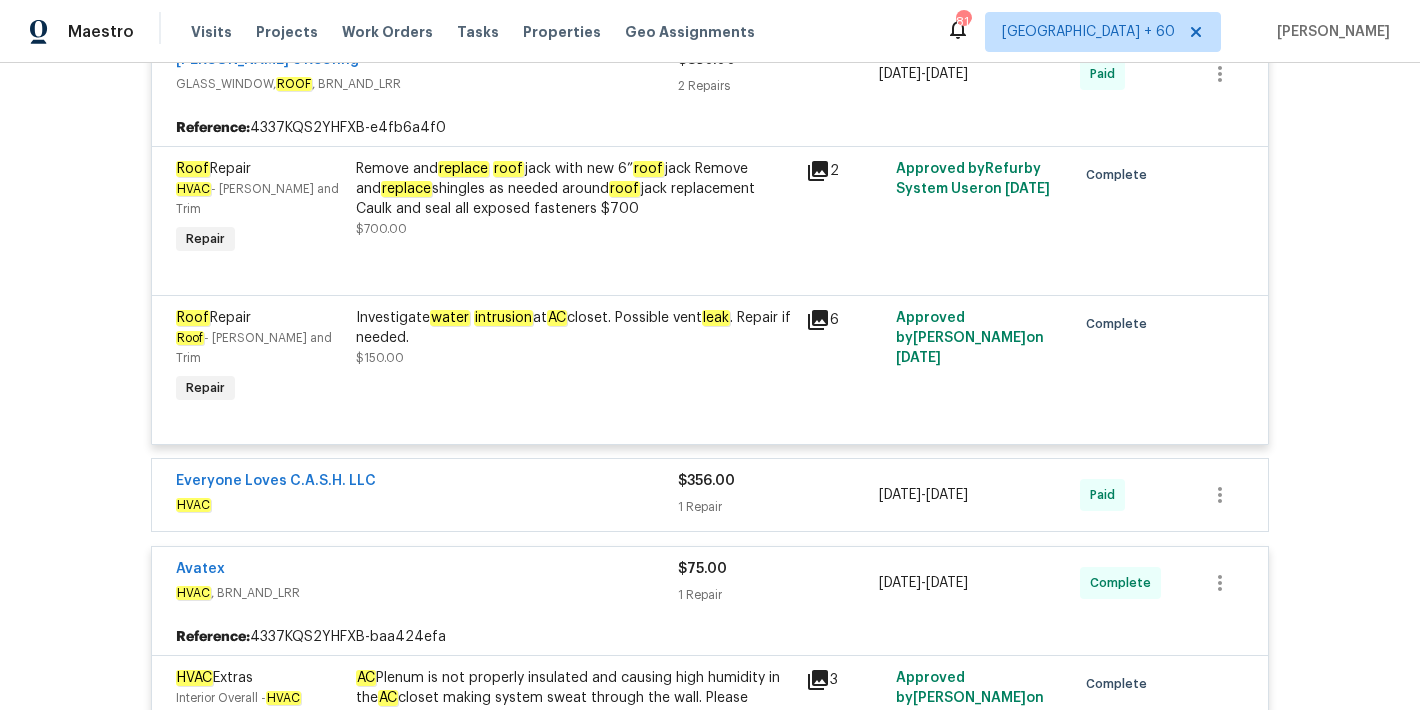 scroll, scrollTop: 448, scrollLeft: 0, axis: vertical 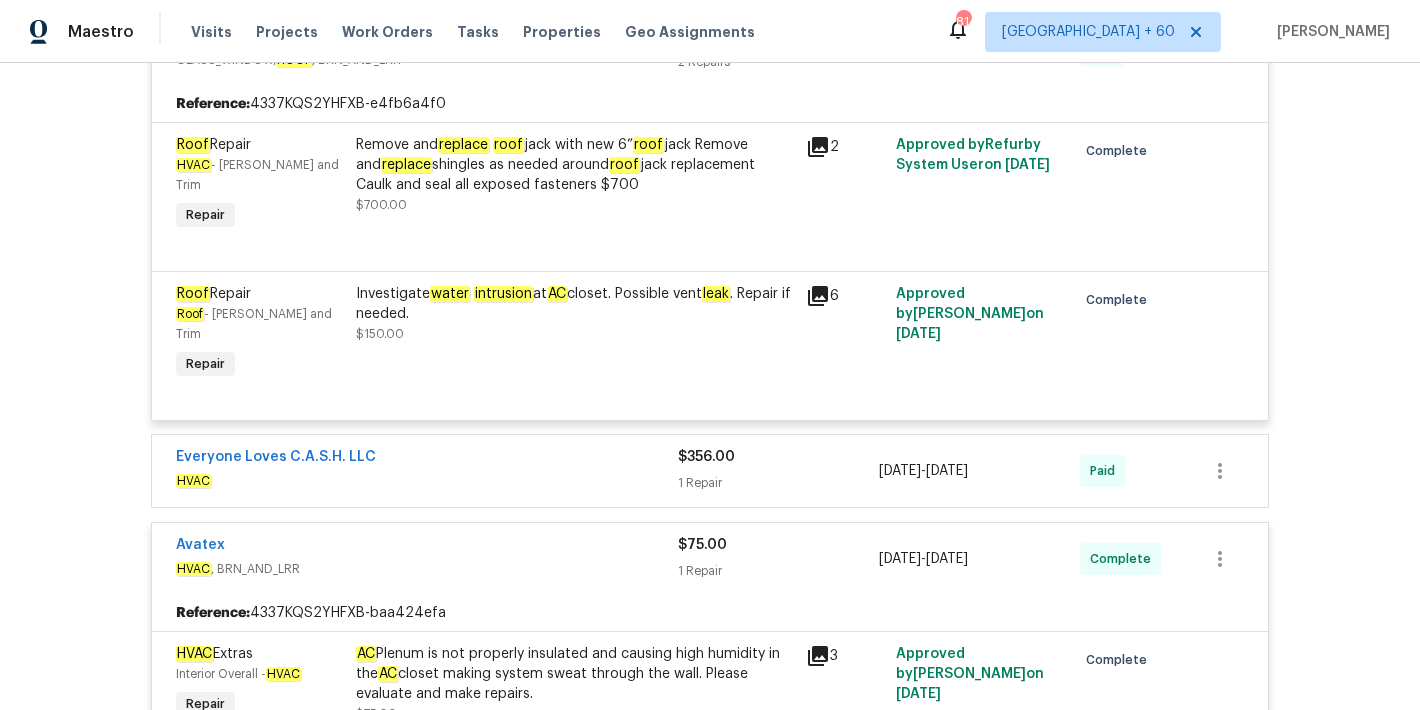 click on "HVAC" at bounding box center (427, 481) 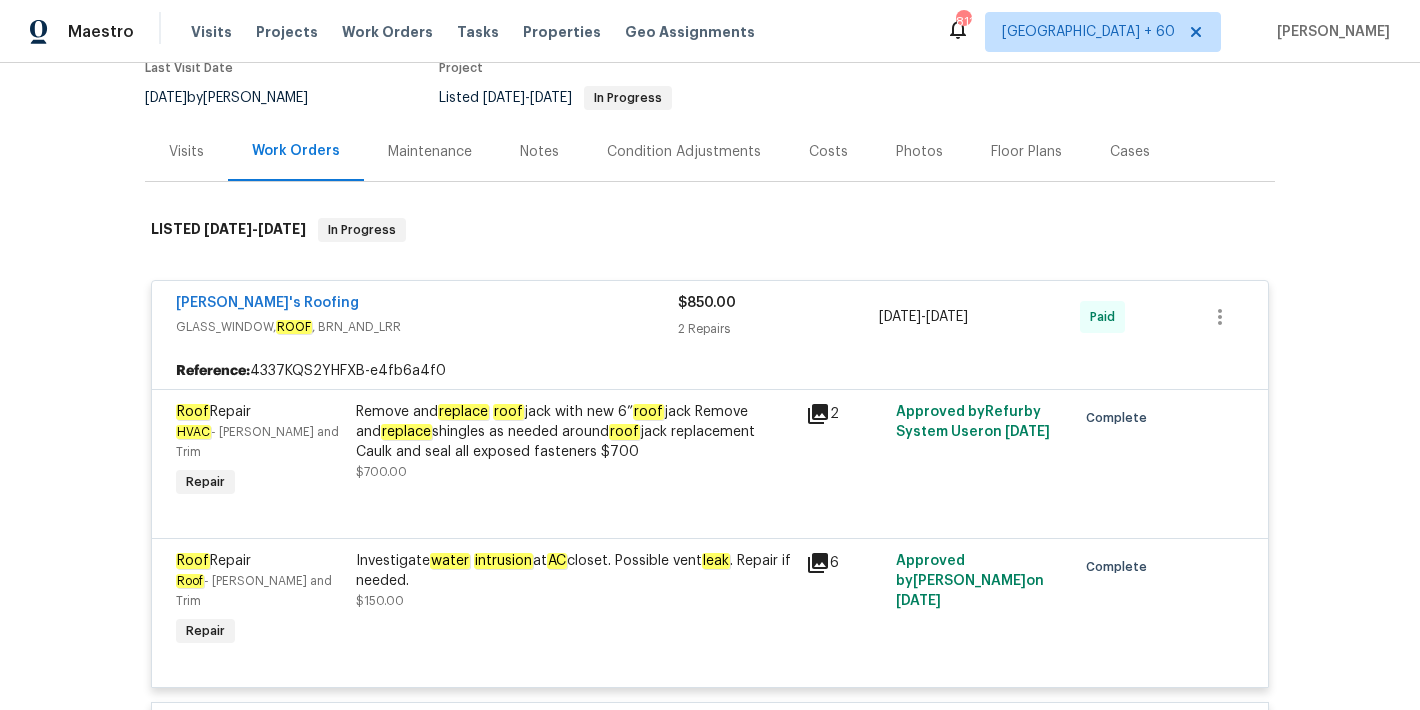scroll, scrollTop: 182, scrollLeft: 0, axis: vertical 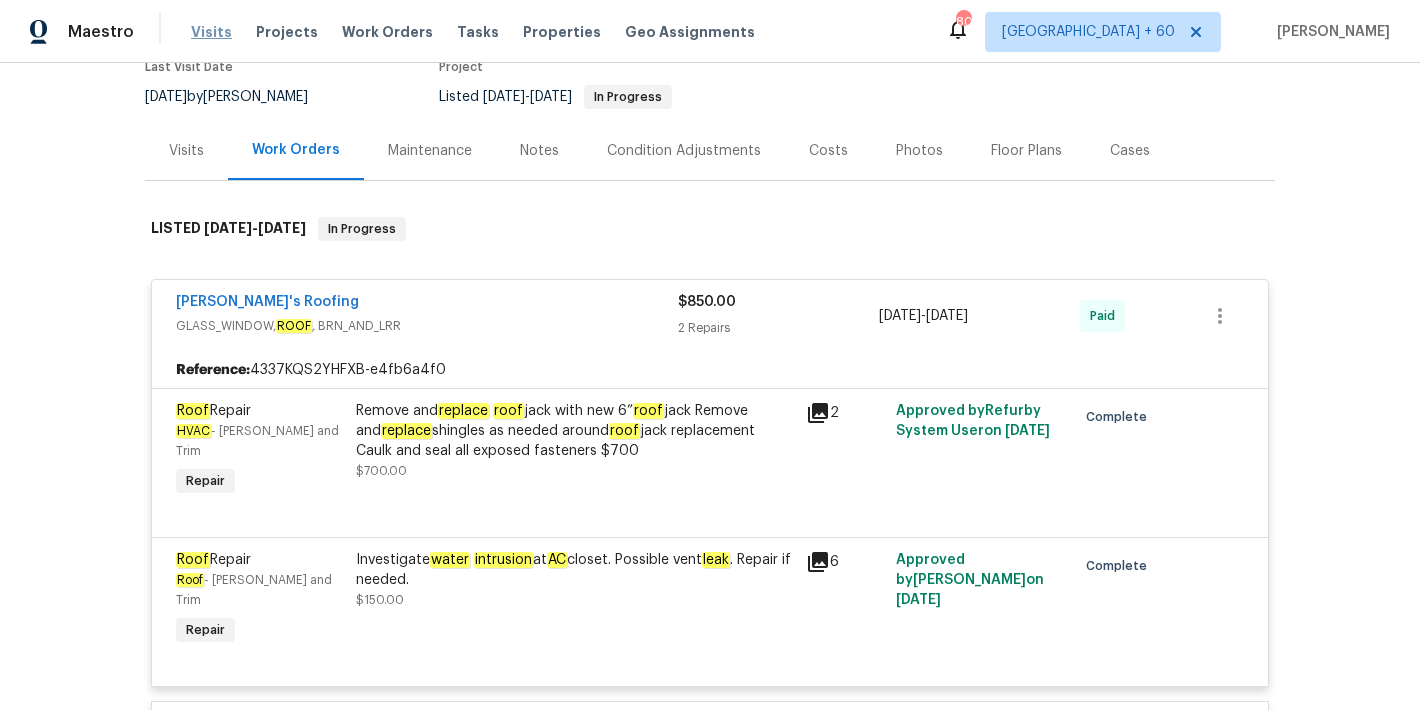 click on "Visits" at bounding box center (211, 32) 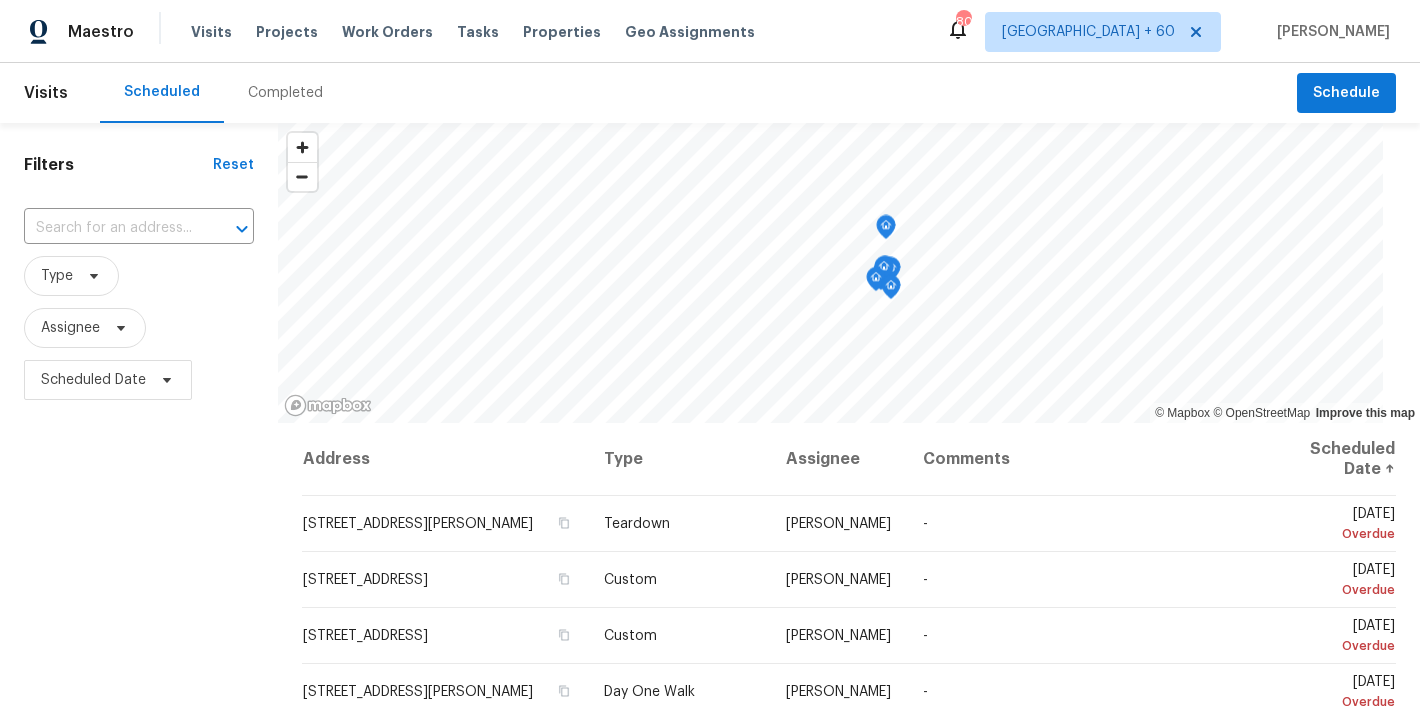 click on "Completed" at bounding box center [285, 93] 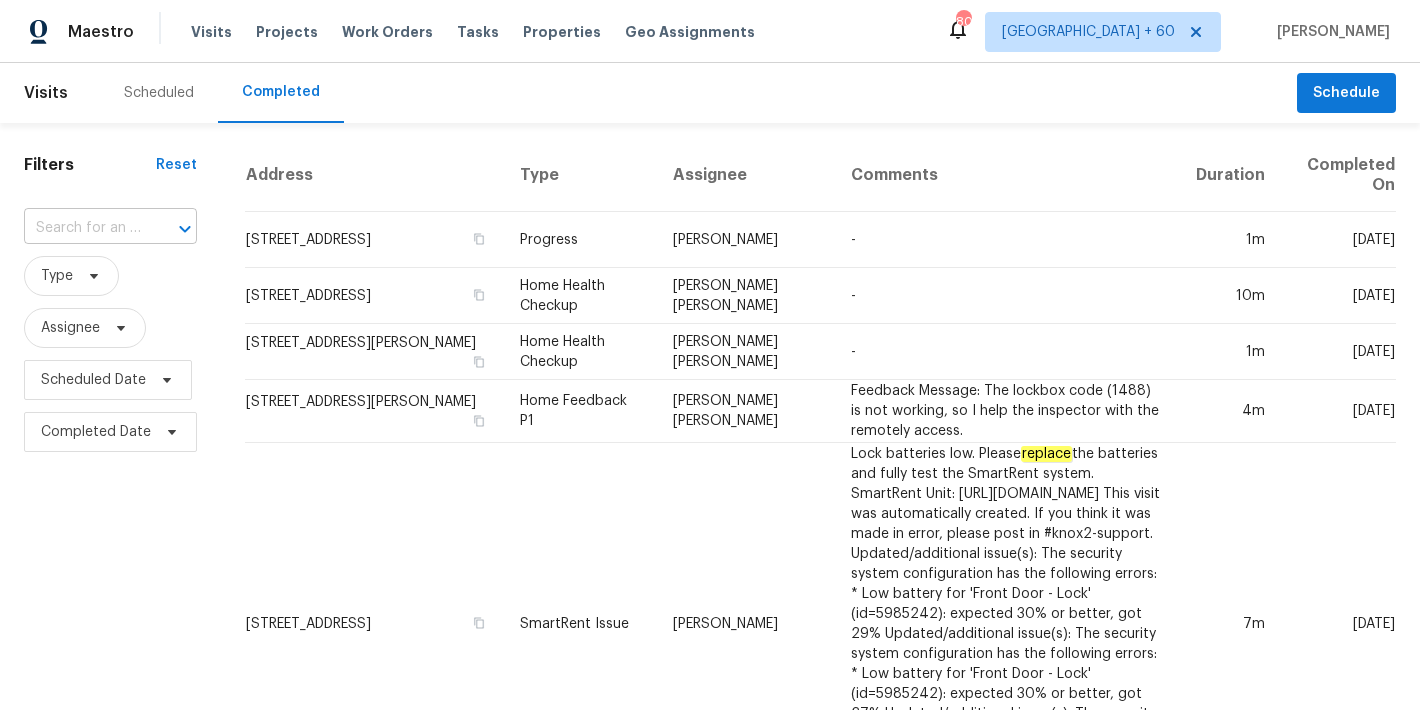 click at bounding box center [82, 228] 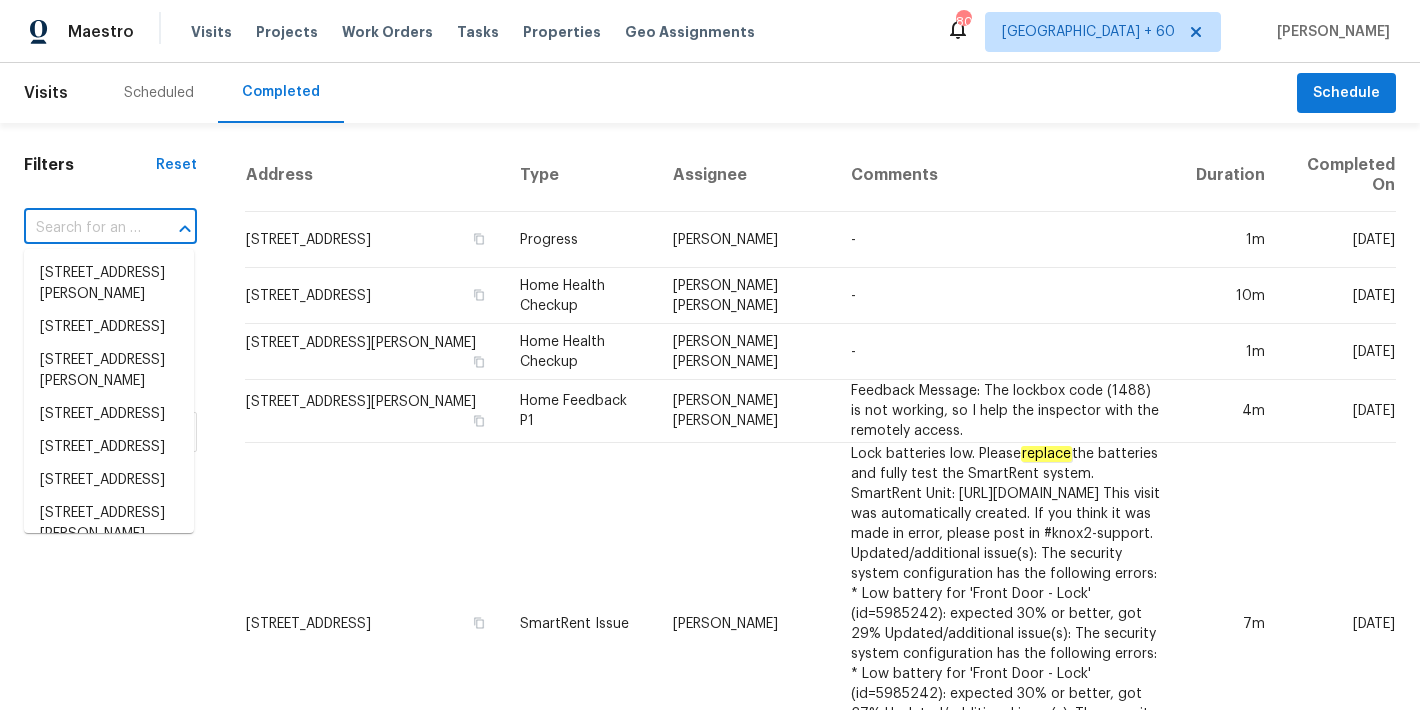 paste on "4963 Arbor View Pkwy NW, Acworth, GA 30101" 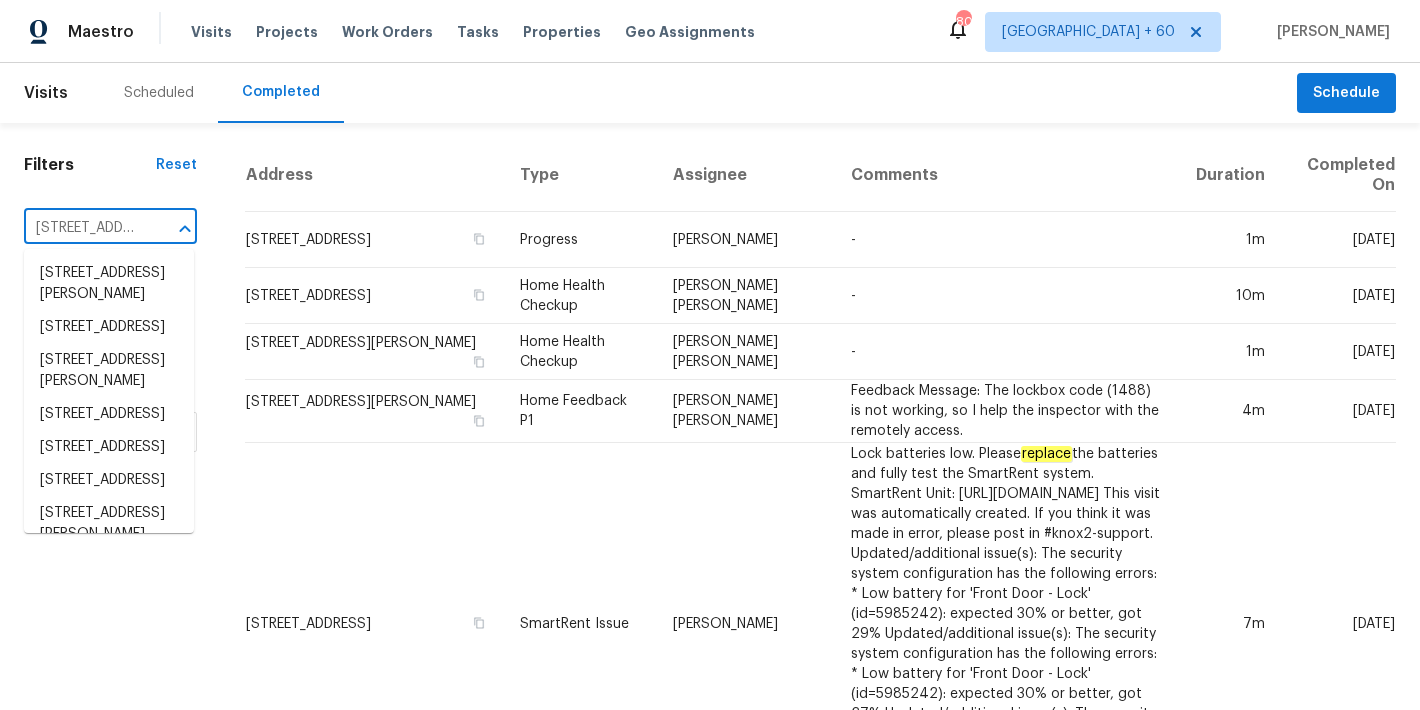 scroll, scrollTop: 0, scrollLeft: 204, axis: horizontal 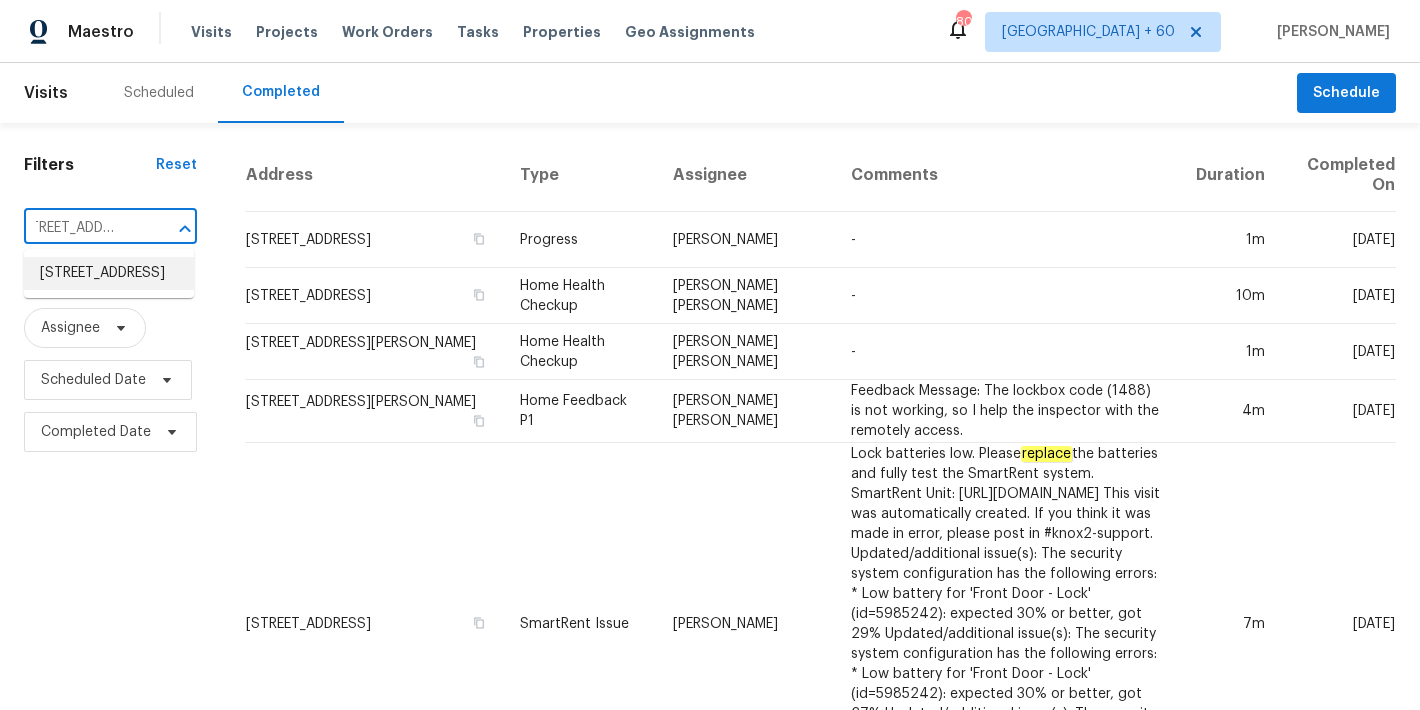 click on "4963 Arbor View Pkwy NW, Acworth, GA 30101" at bounding box center [109, 273] 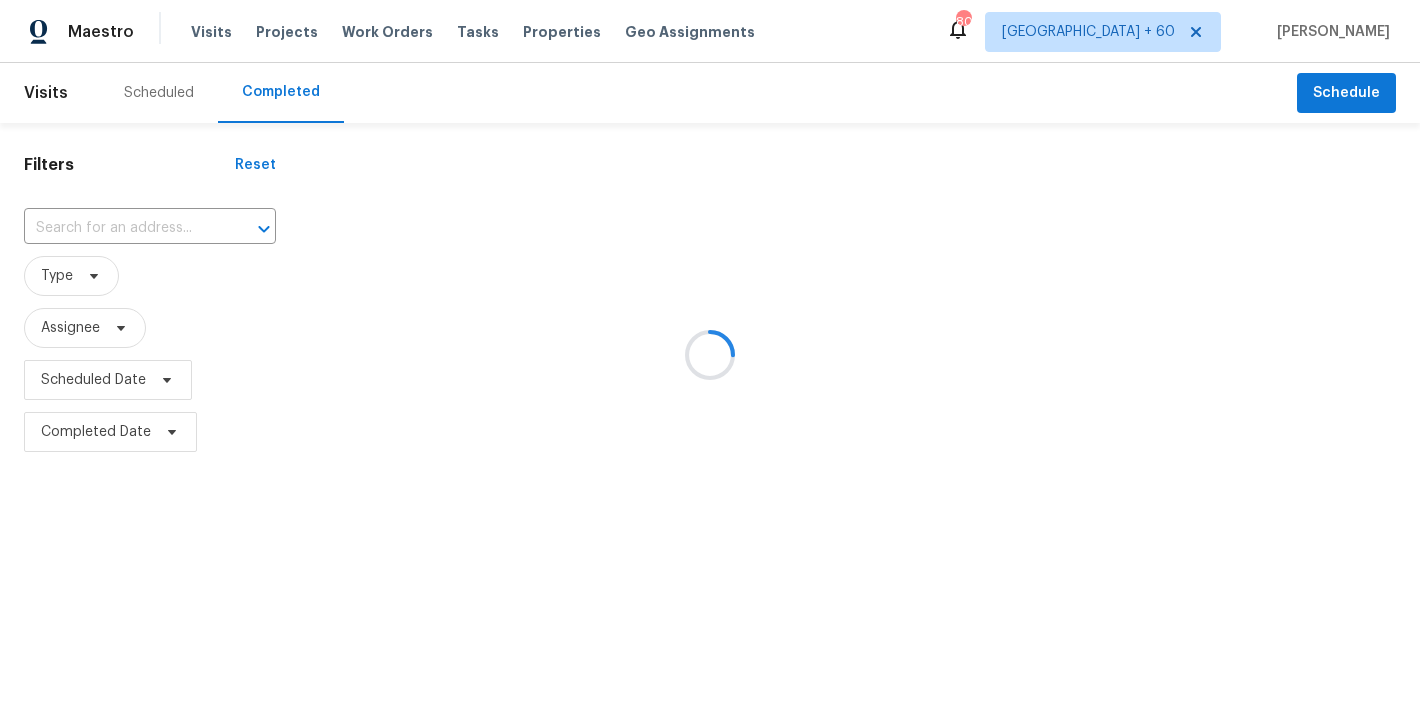 type on "4963 Arbor View Pkwy NW, Acworth, GA 30101" 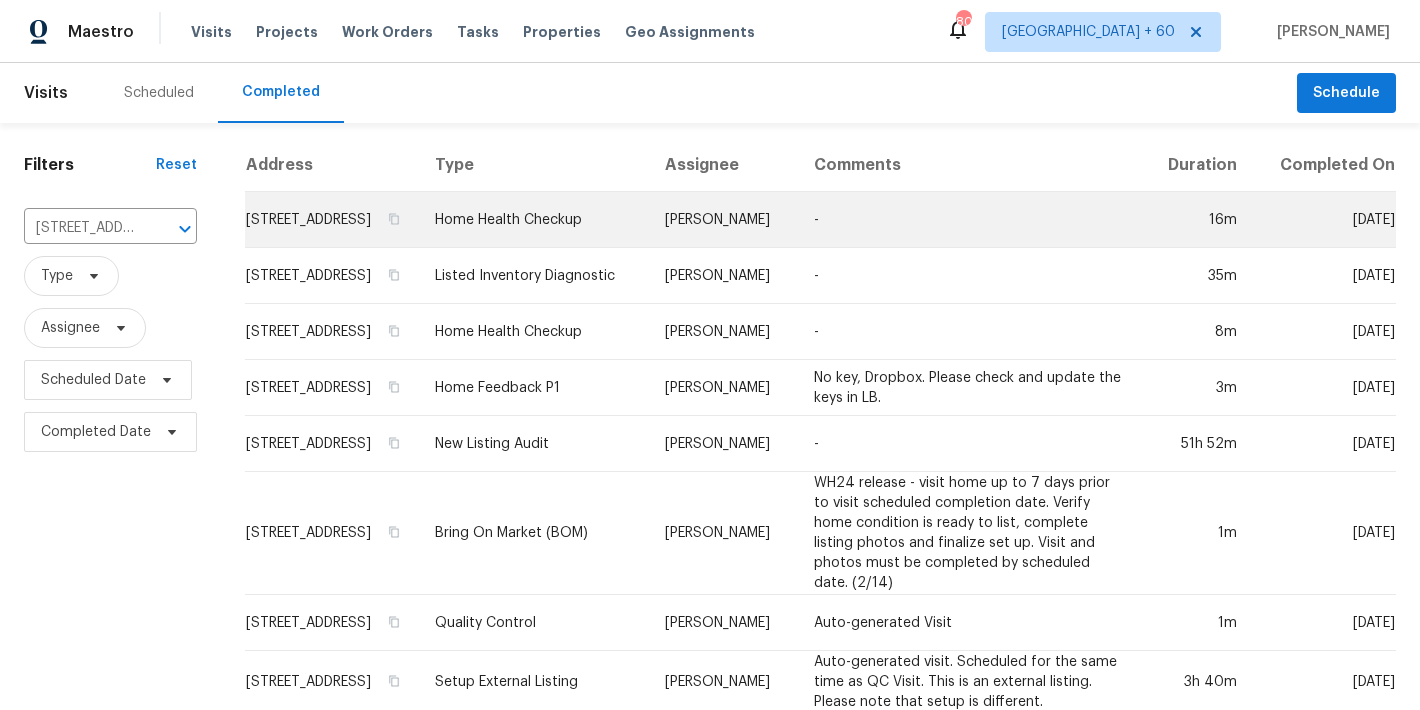 click on "4963 Arbor View Pkwy NW, Acworth, GA 30101" at bounding box center (332, 220) 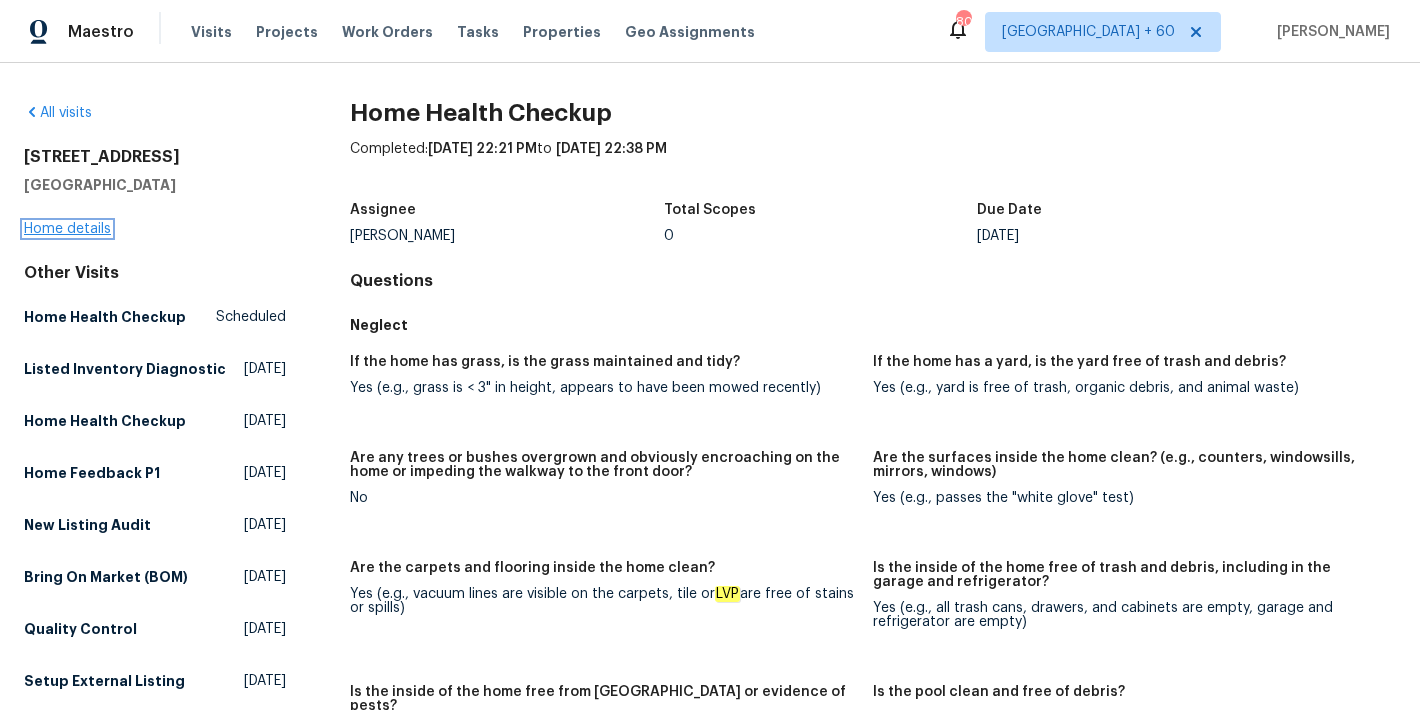 click on "Home details" at bounding box center (67, 229) 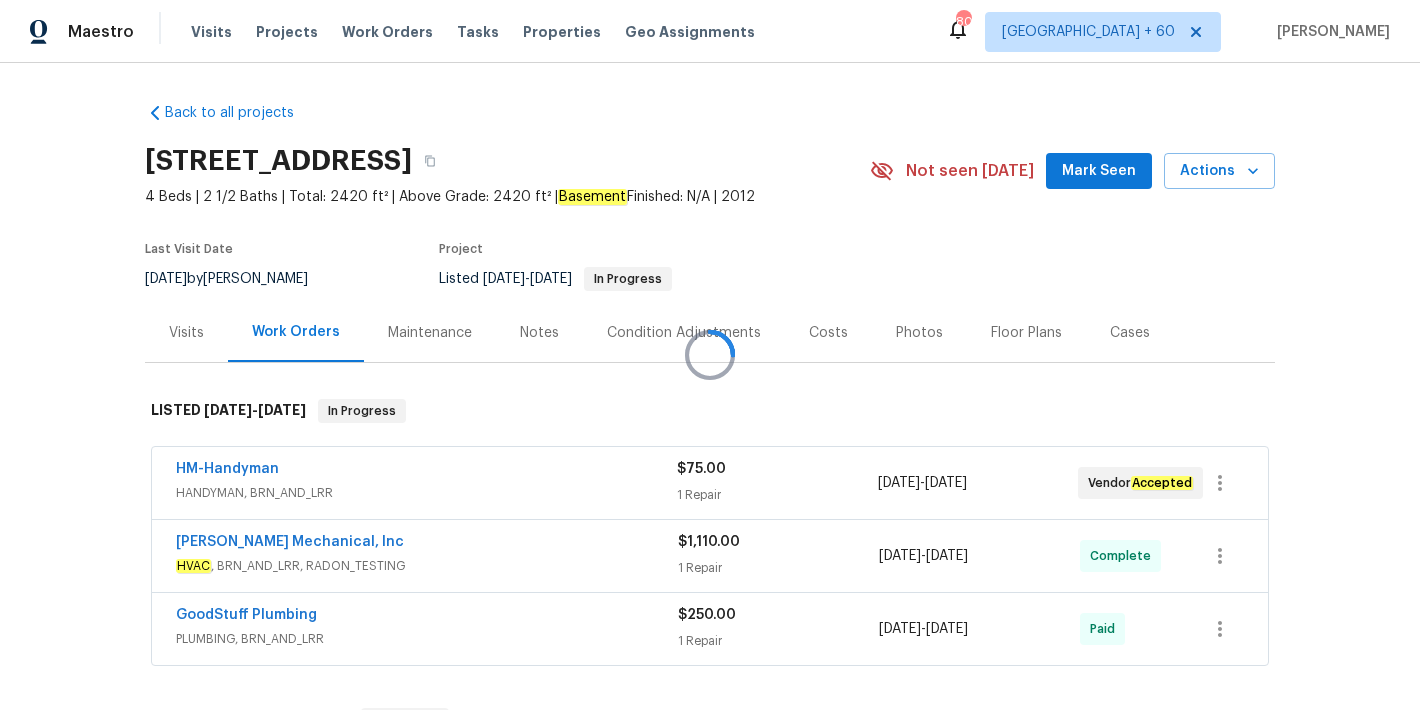 click at bounding box center (710, 355) 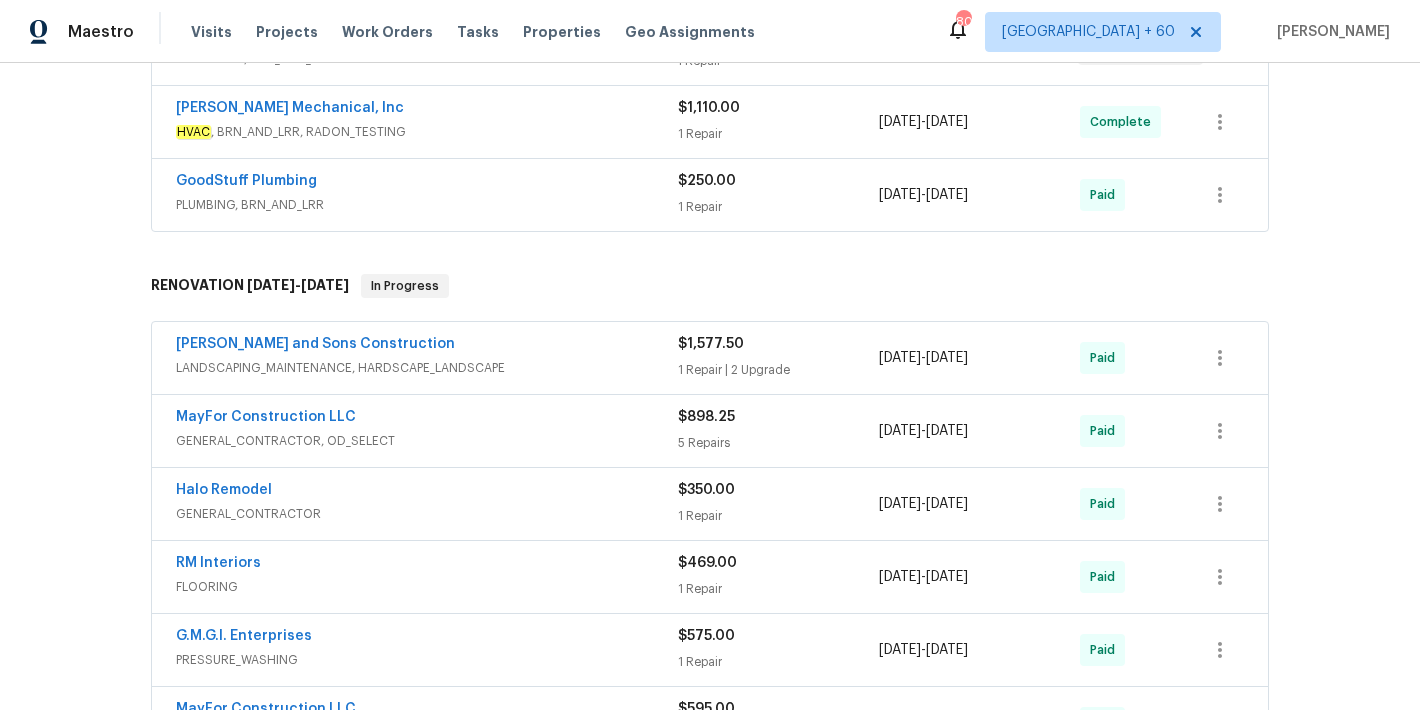scroll, scrollTop: 307, scrollLeft: 0, axis: vertical 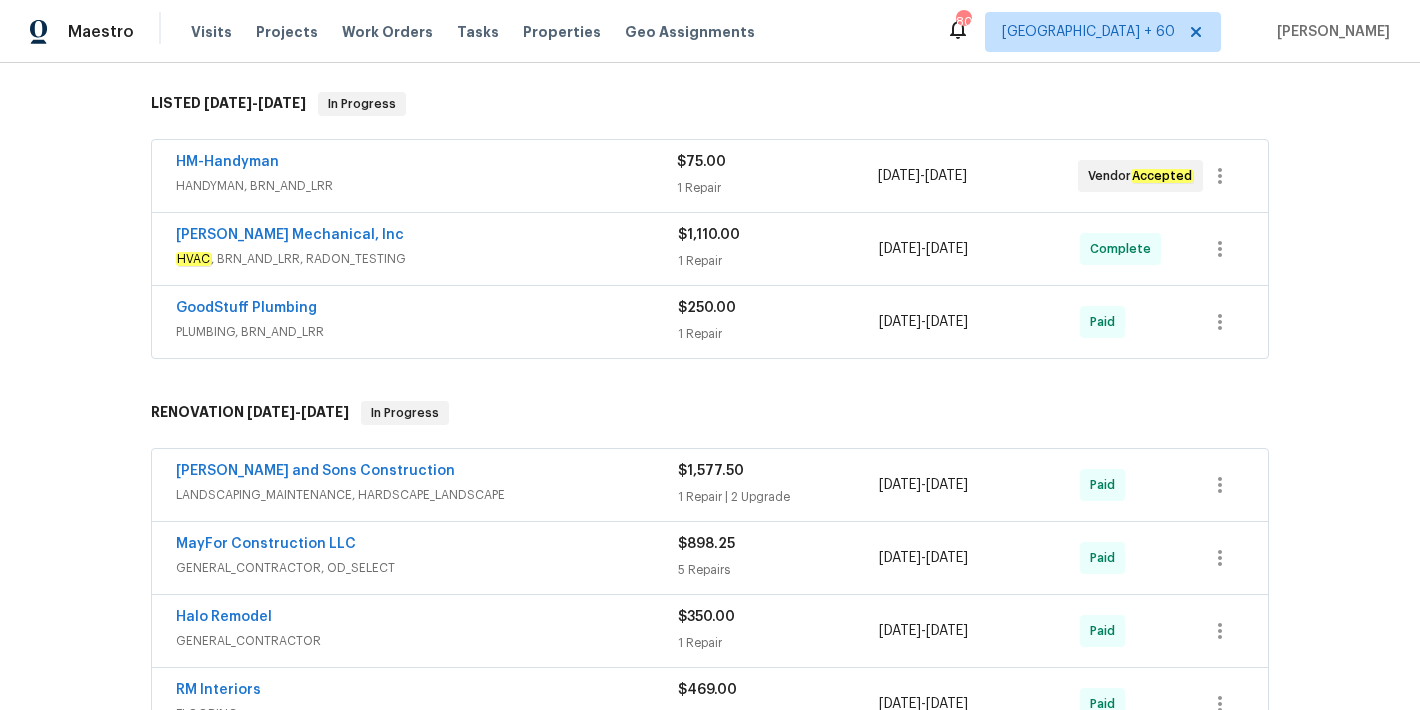 click on "PLUMBING, BRN_AND_LRR" at bounding box center [427, 332] 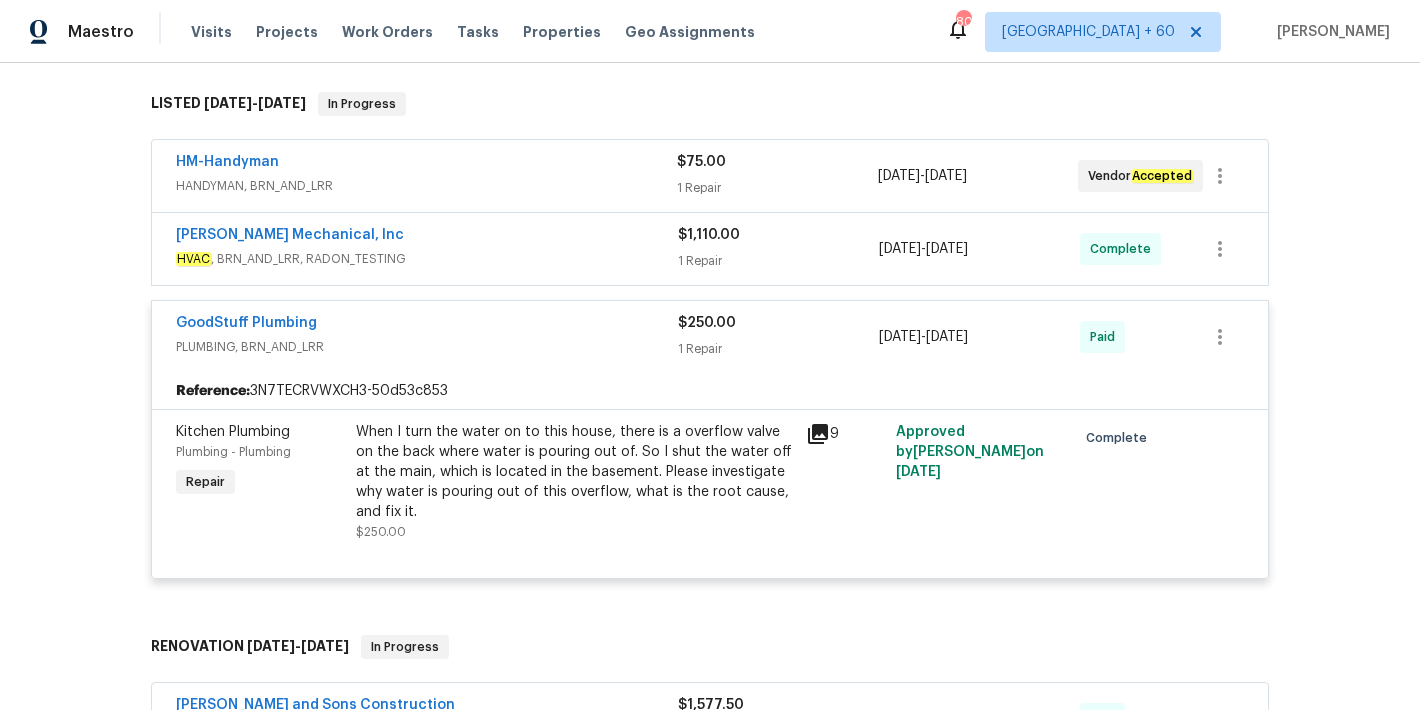 click on "JH Martin Mechanical, Inc" at bounding box center (427, 237) 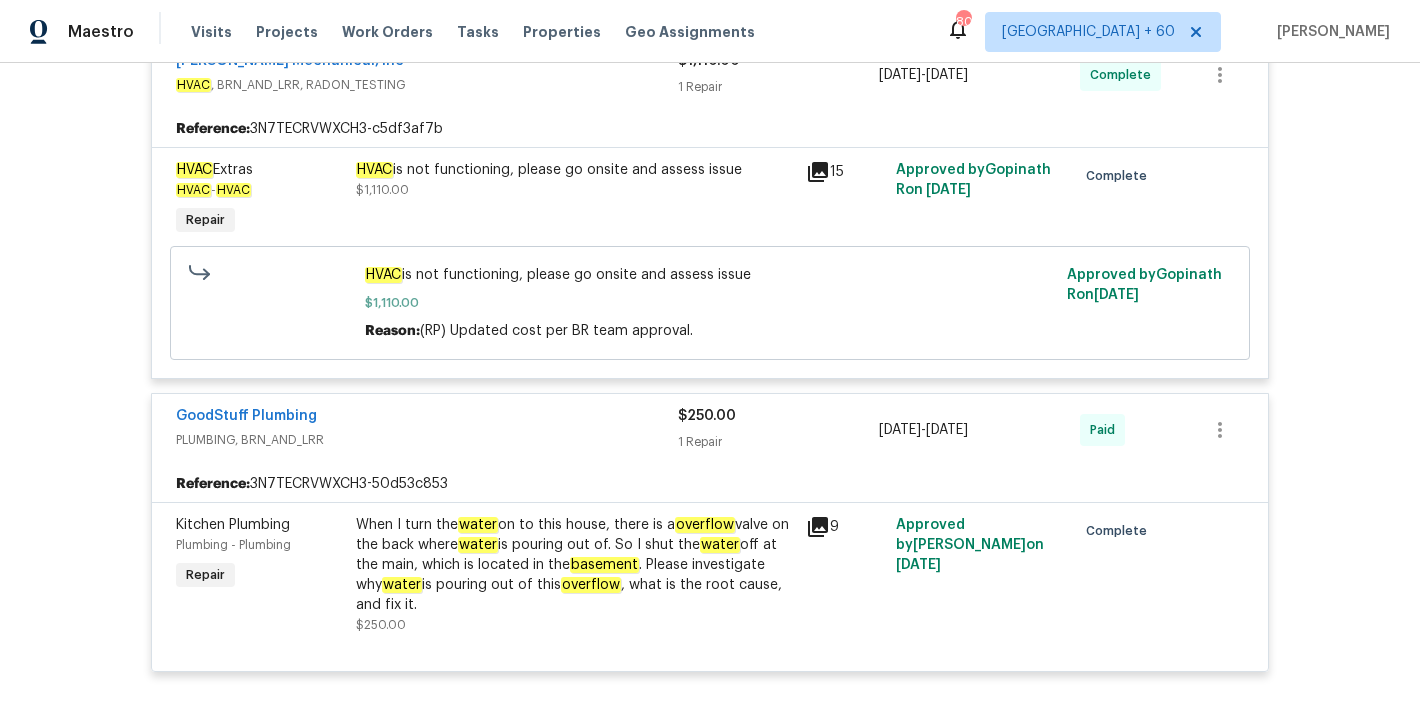 scroll, scrollTop: 315, scrollLeft: 0, axis: vertical 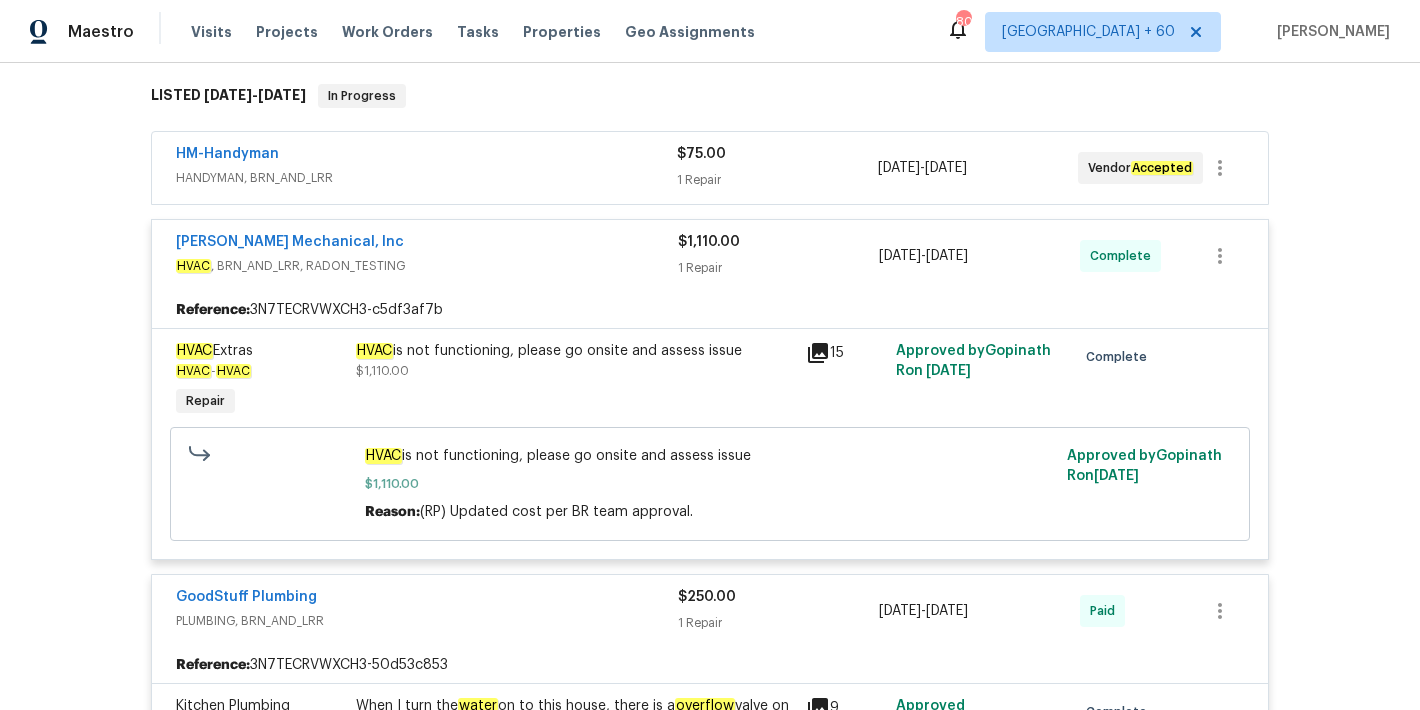 click on "HM-Handyman" at bounding box center (426, 156) 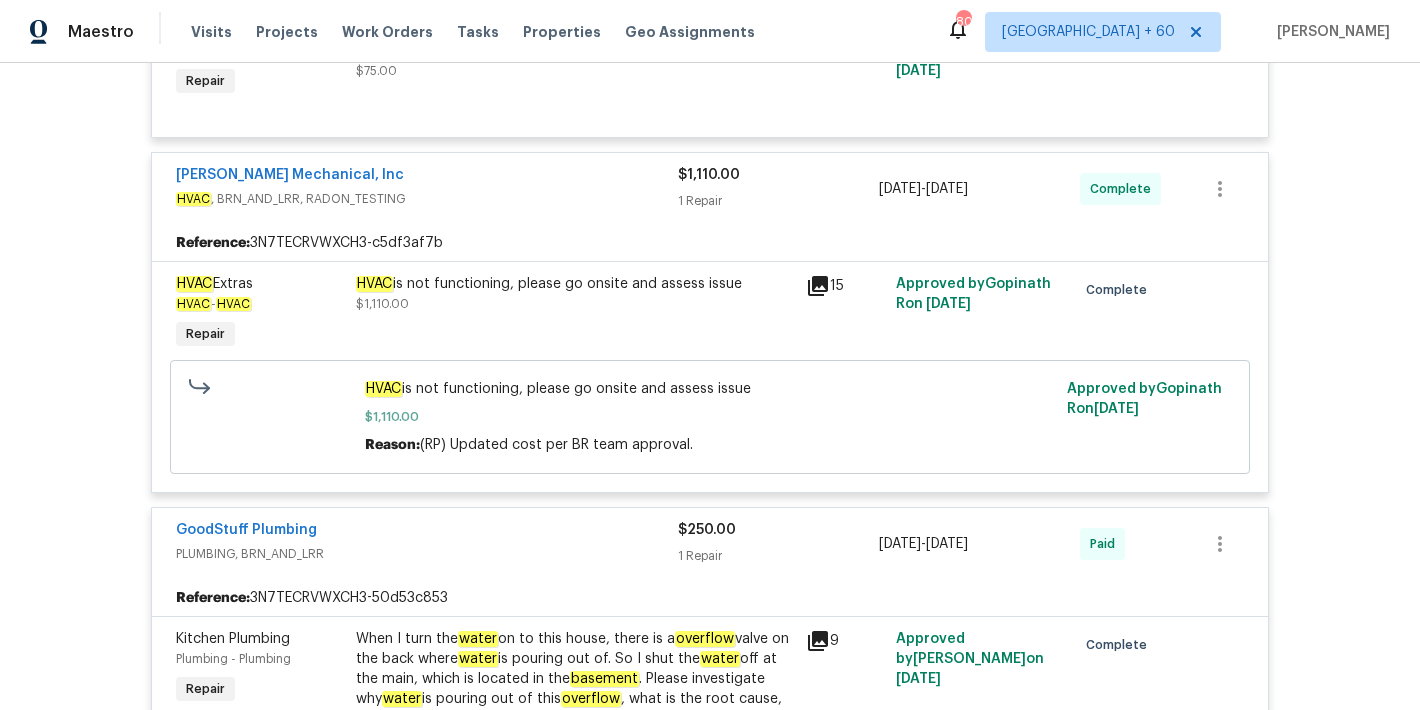 scroll, scrollTop: 621, scrollLeft: 0, axis: vertical 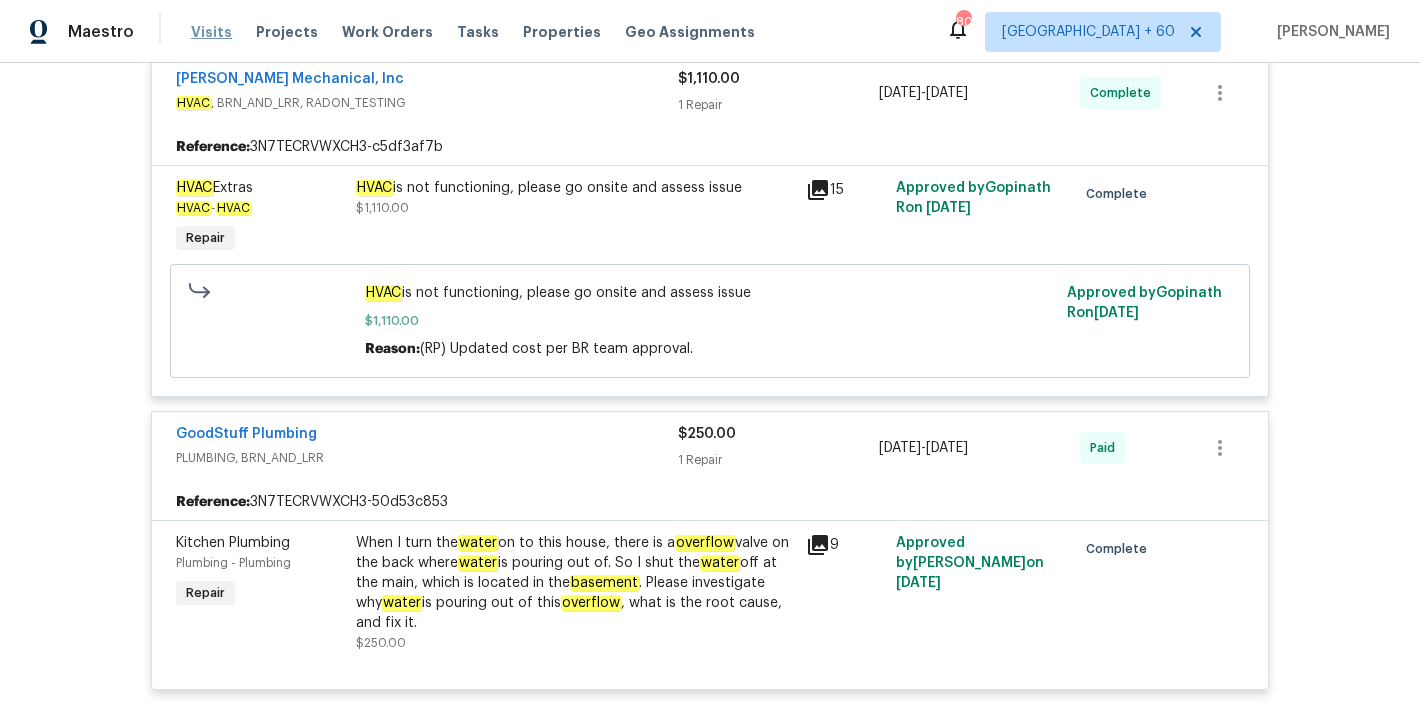 click on "Visits" at bounding box center [211, 32] 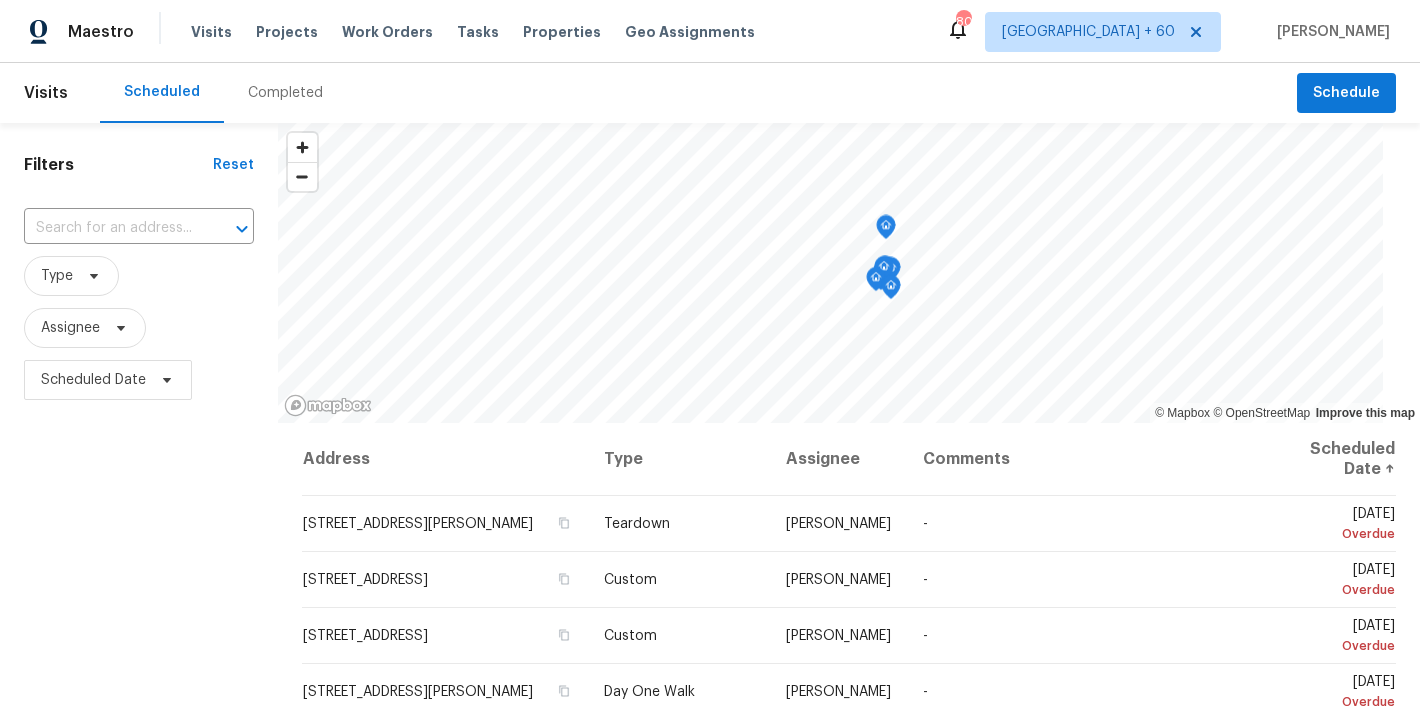 click on "Completed" at bounding box center [285, 93] 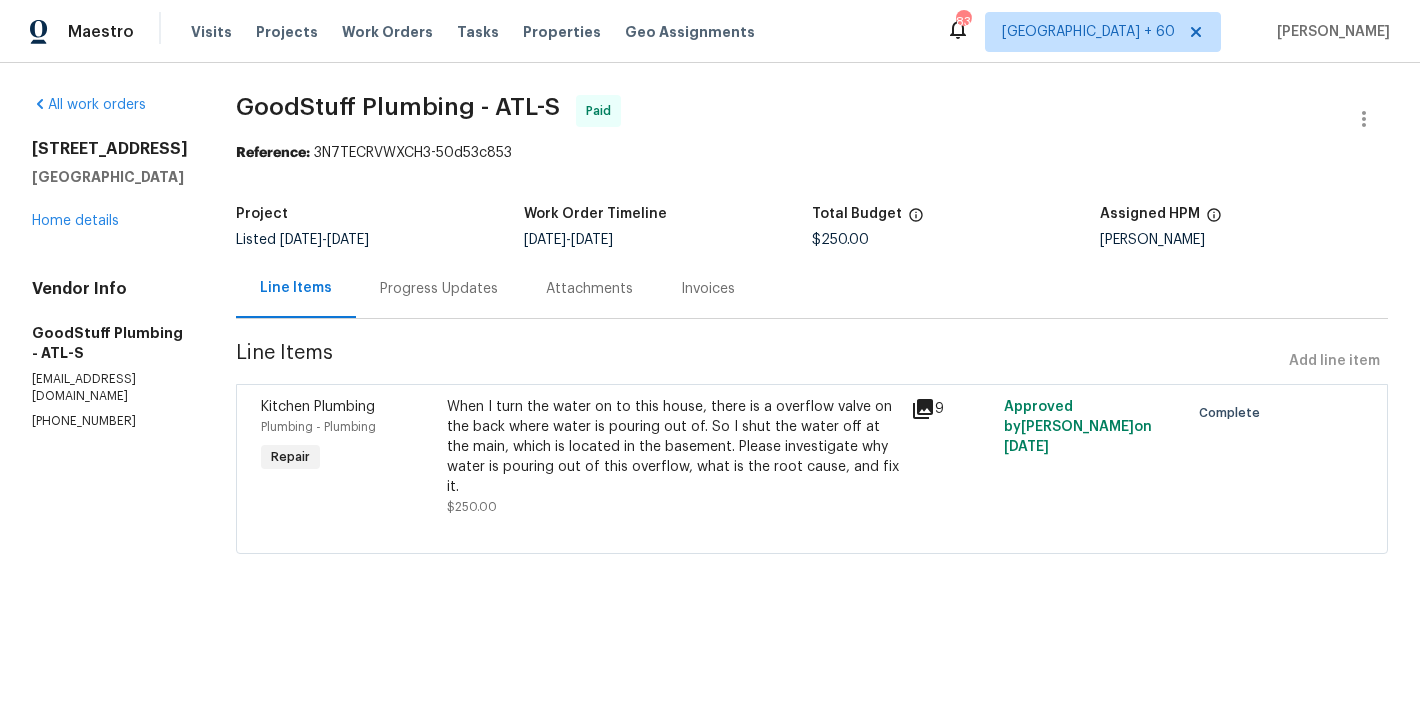 scroll, scrollTop: 0, scrollLeft: 0, axis: both 